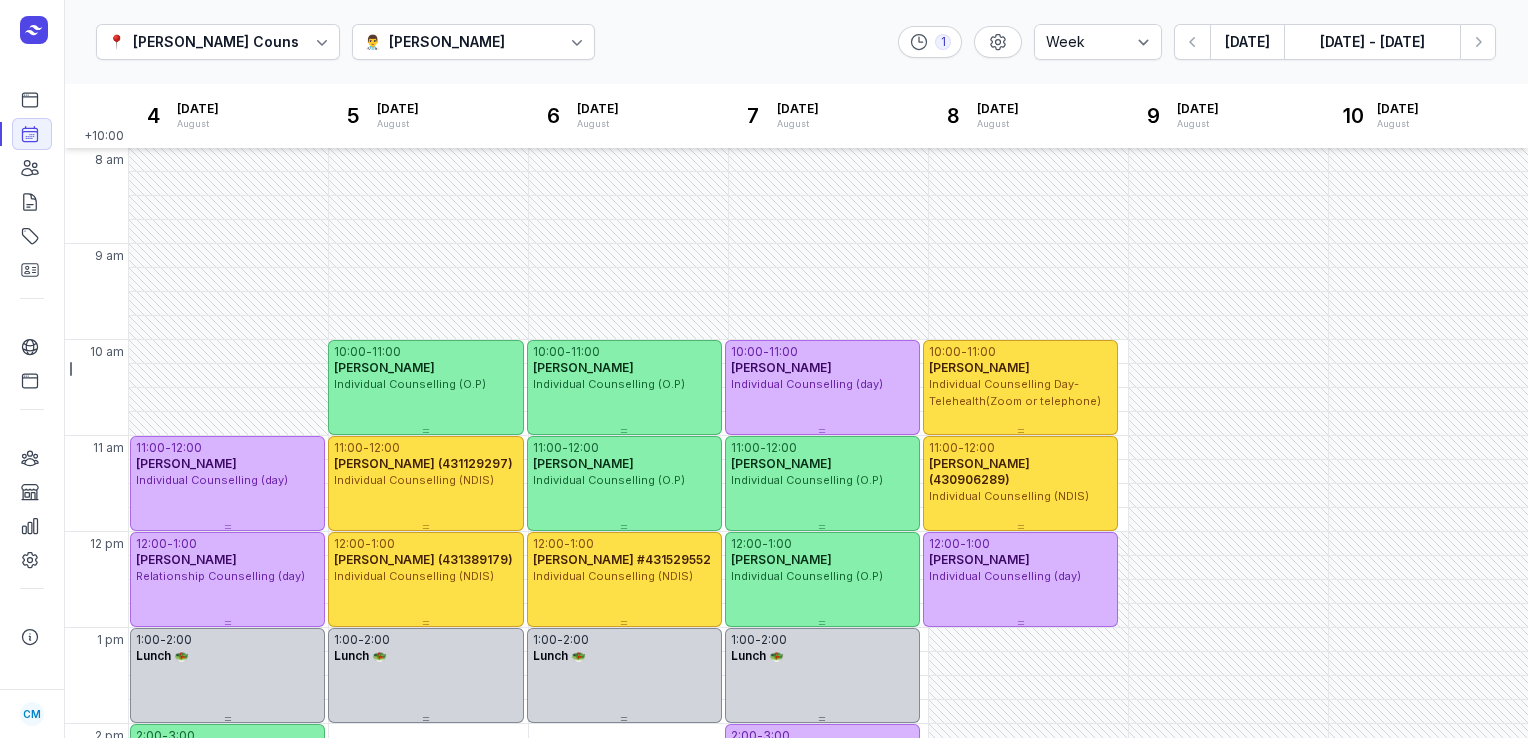 select on "week" 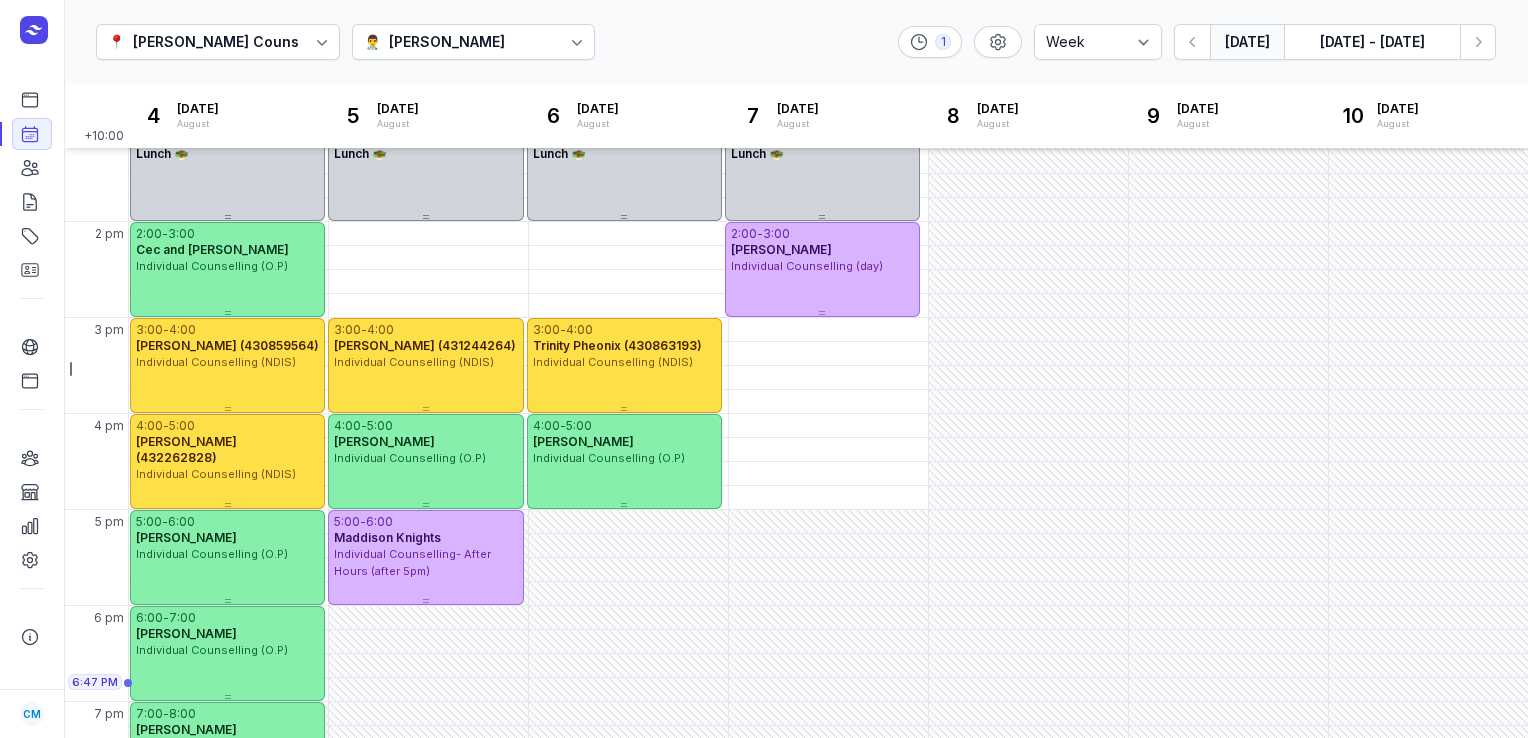 click on "[DATE]" at bounding box center (1247, 42) 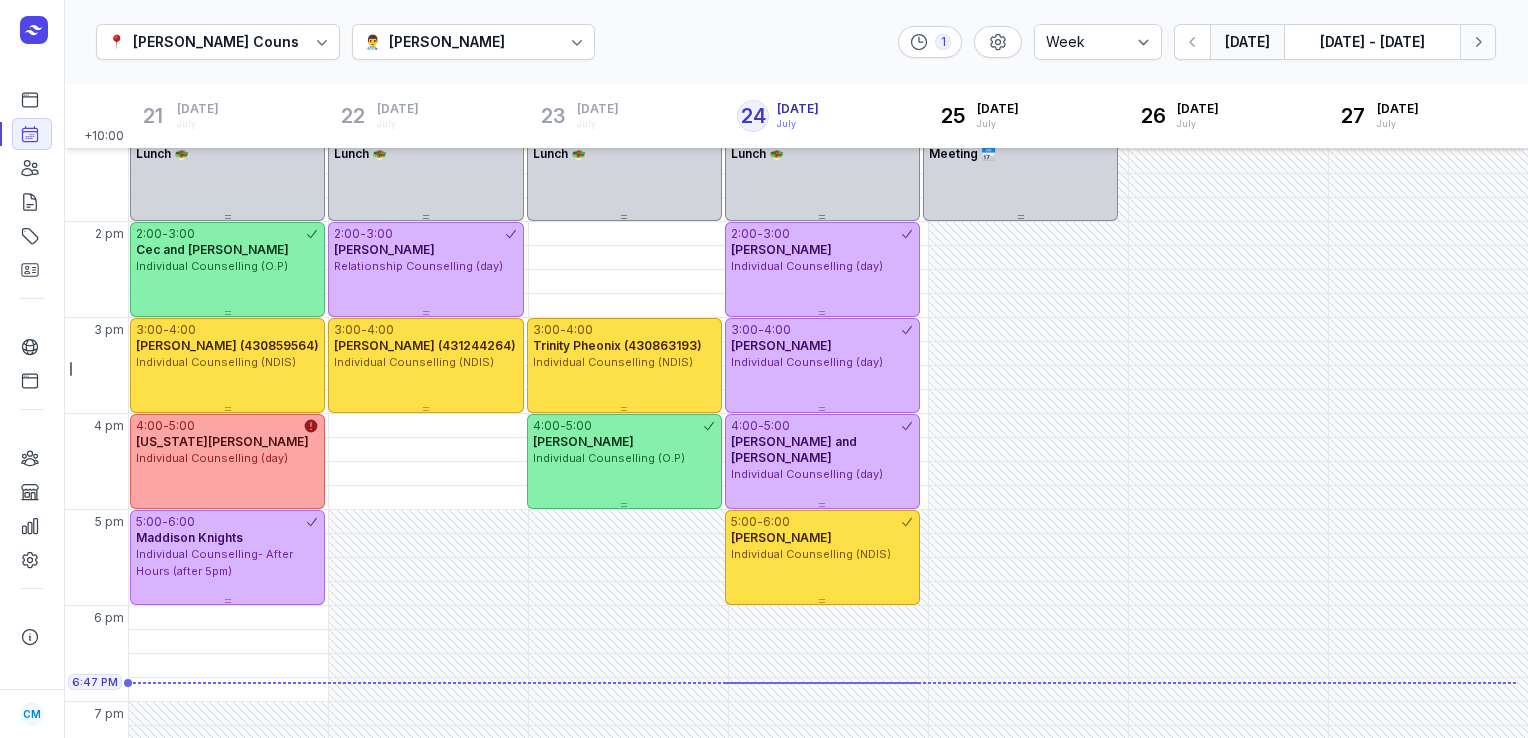 click 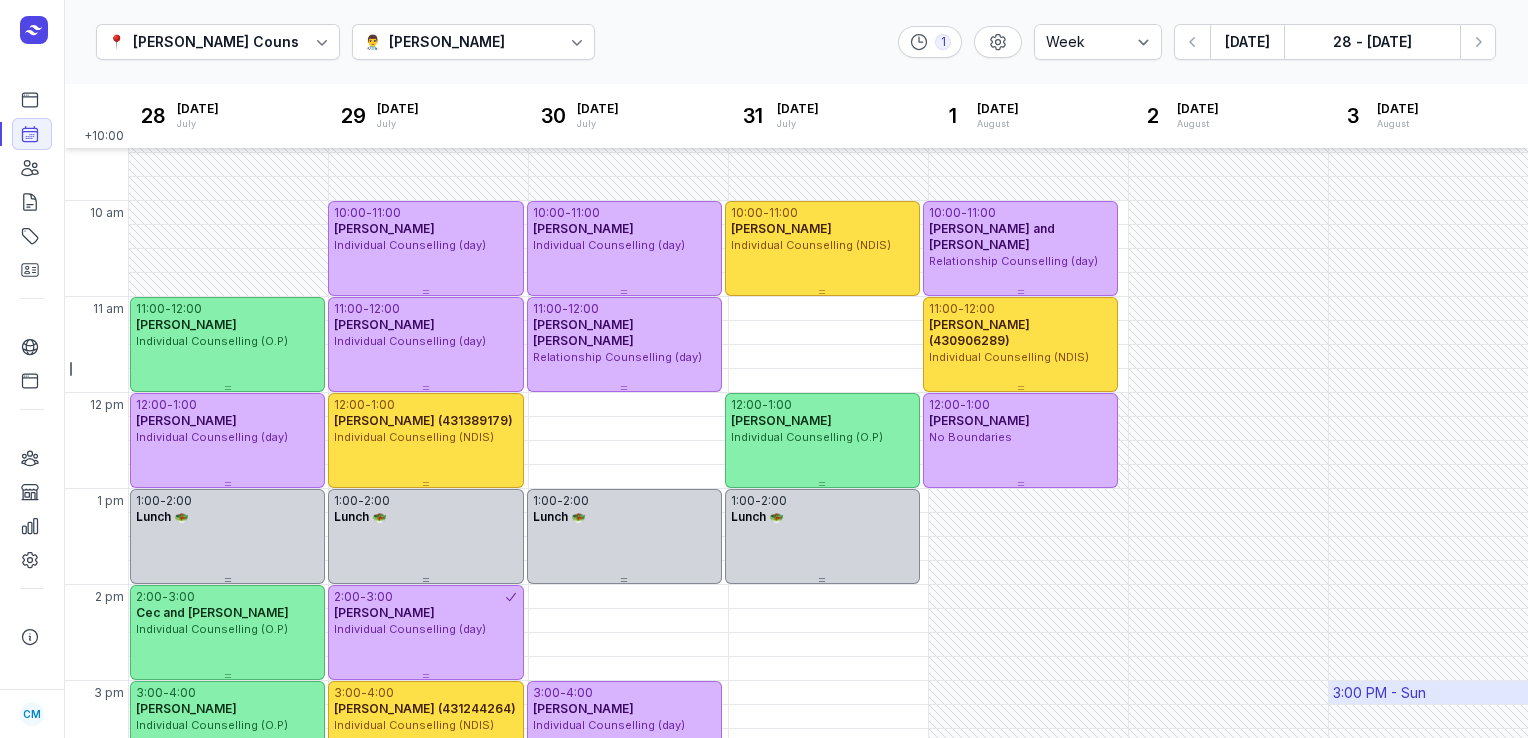 scroll, scrollTop: 138, scrollLeft: 0, axis: vertical 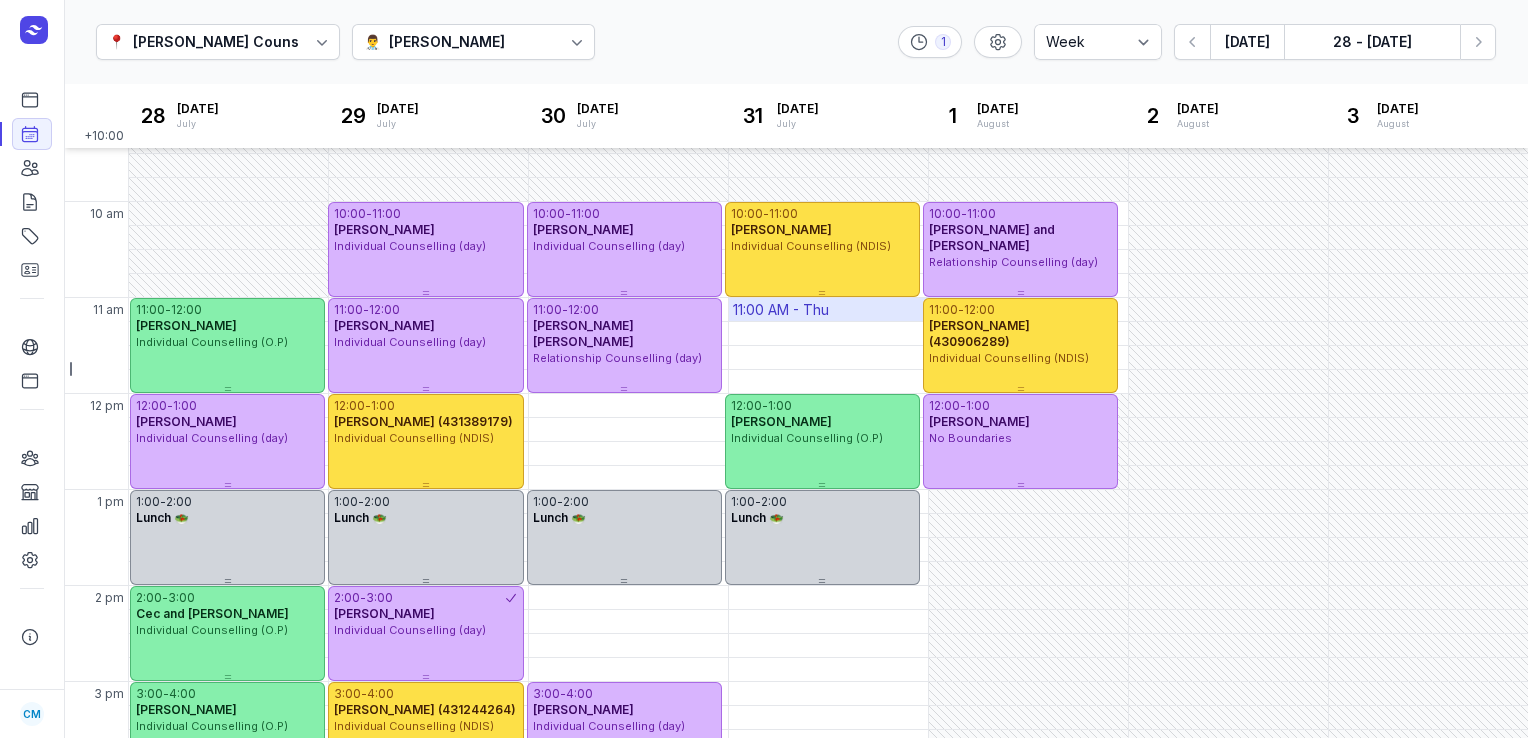 click on "11:00 AM - Thu" at bounding box center (781, 310) 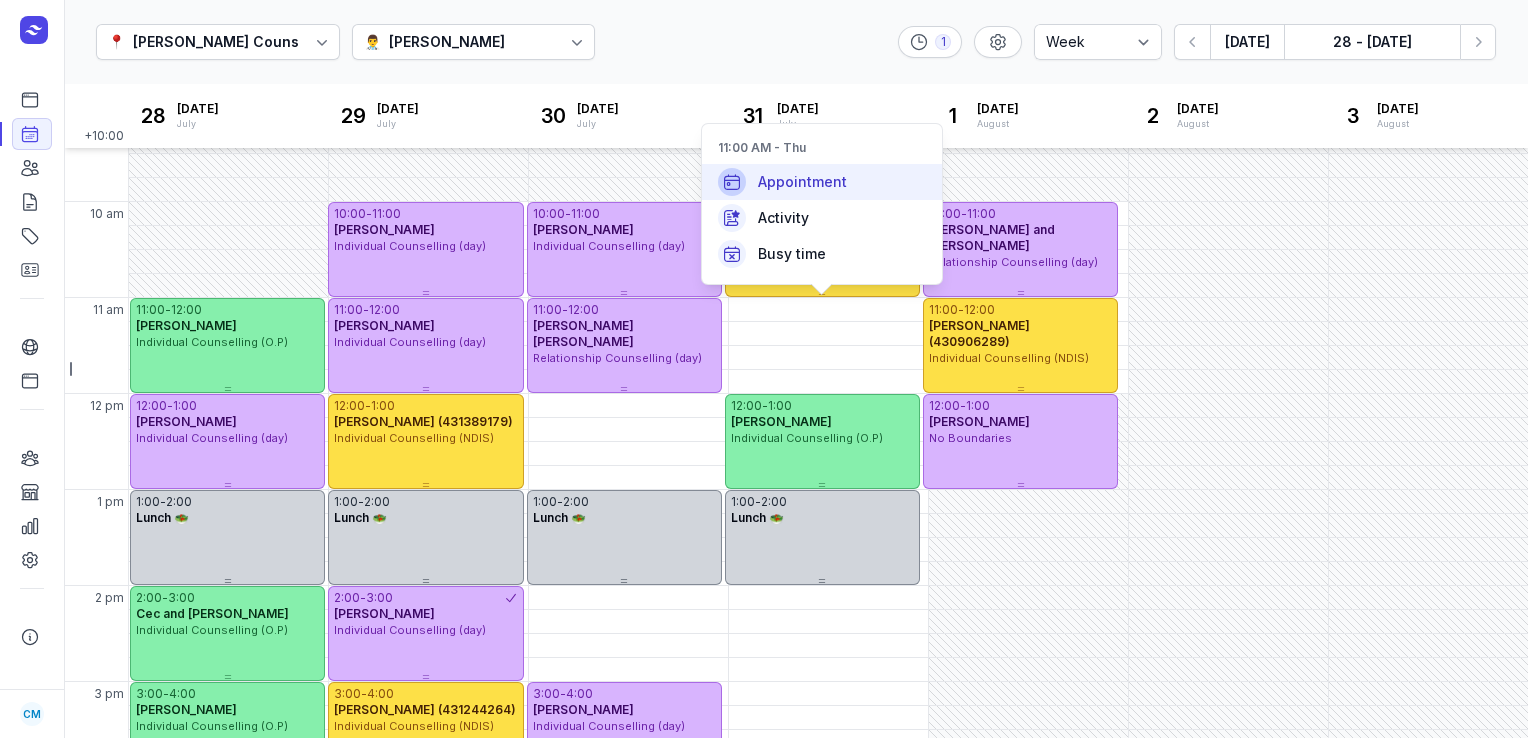 click on "Appointment" at bounding box center [822, 182] 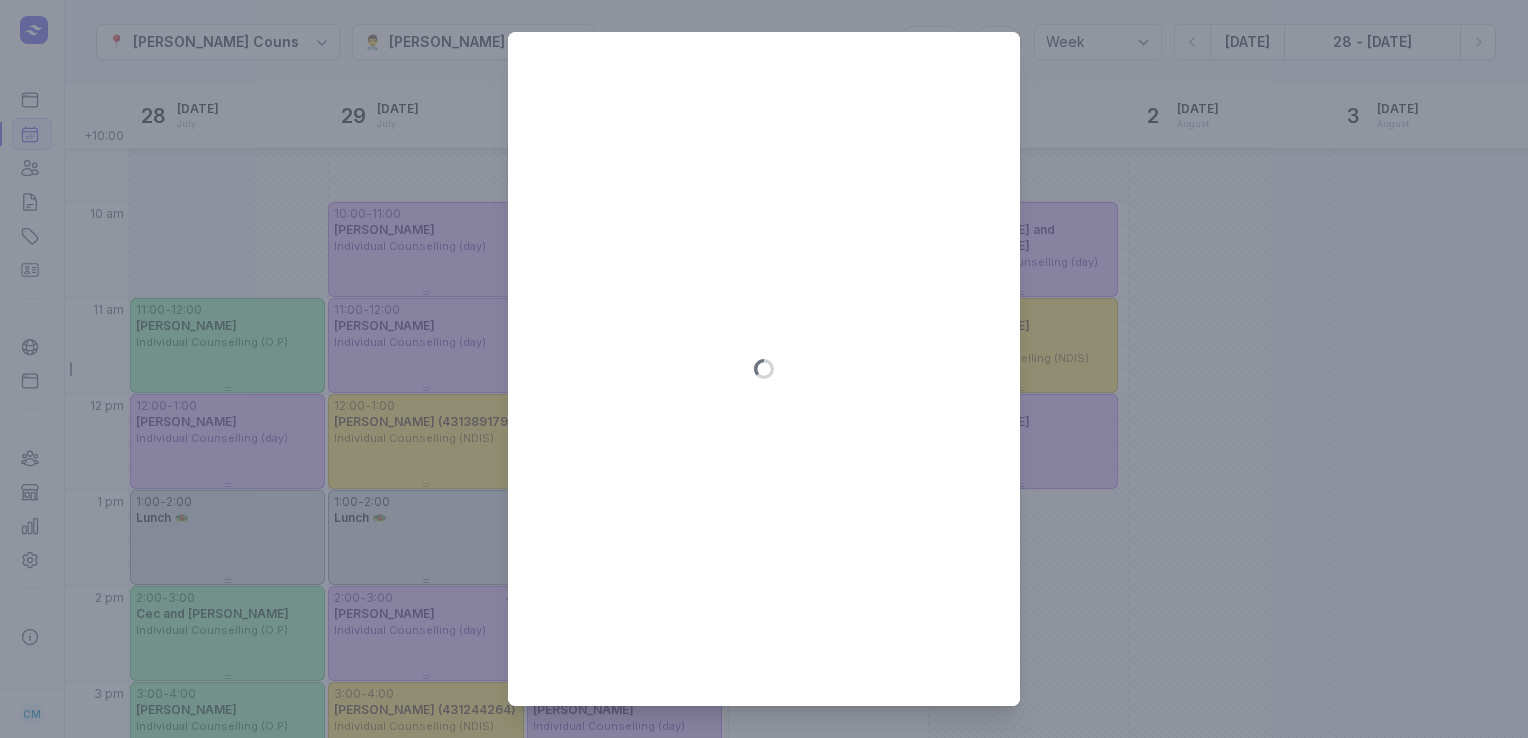 type on "[DATE]" 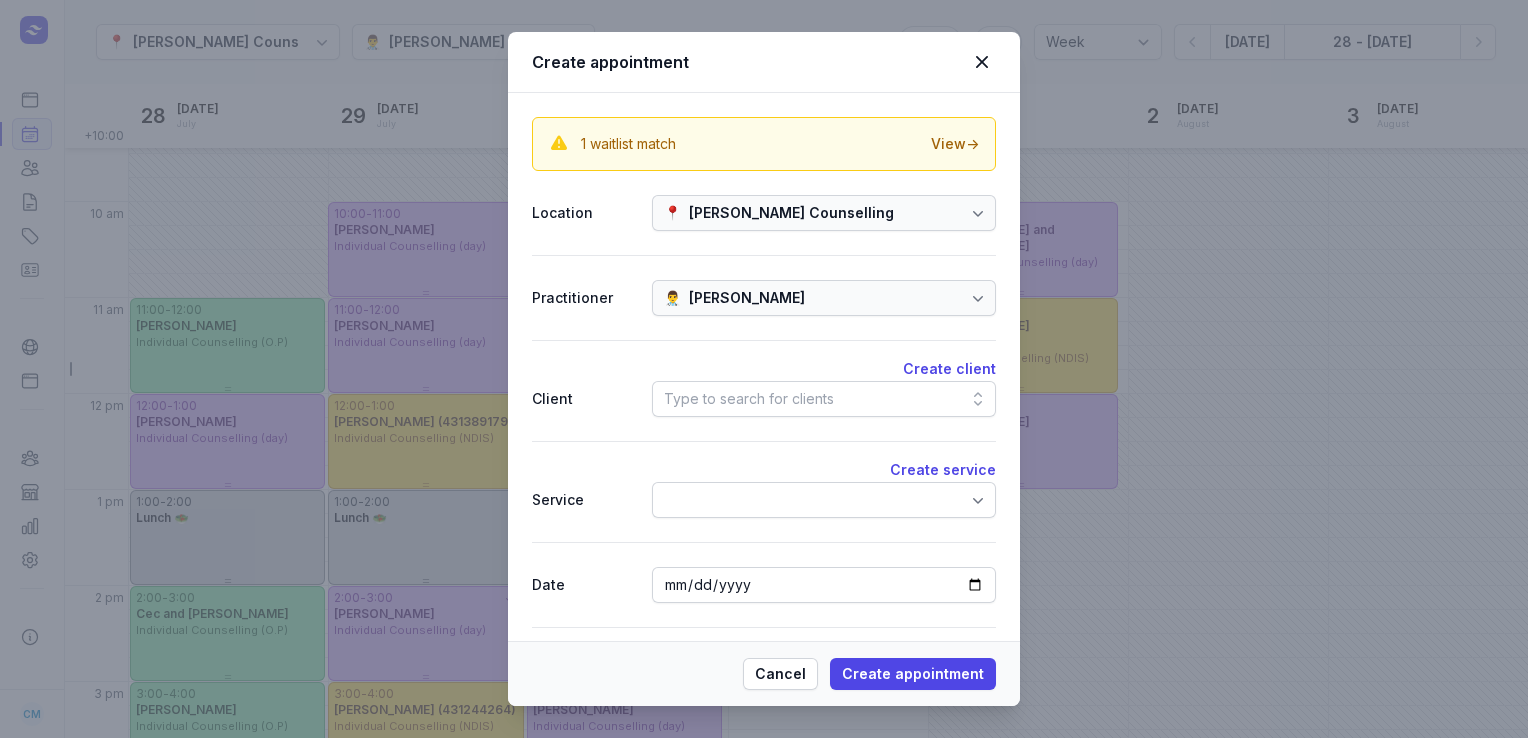 click on "Type to search for clients" 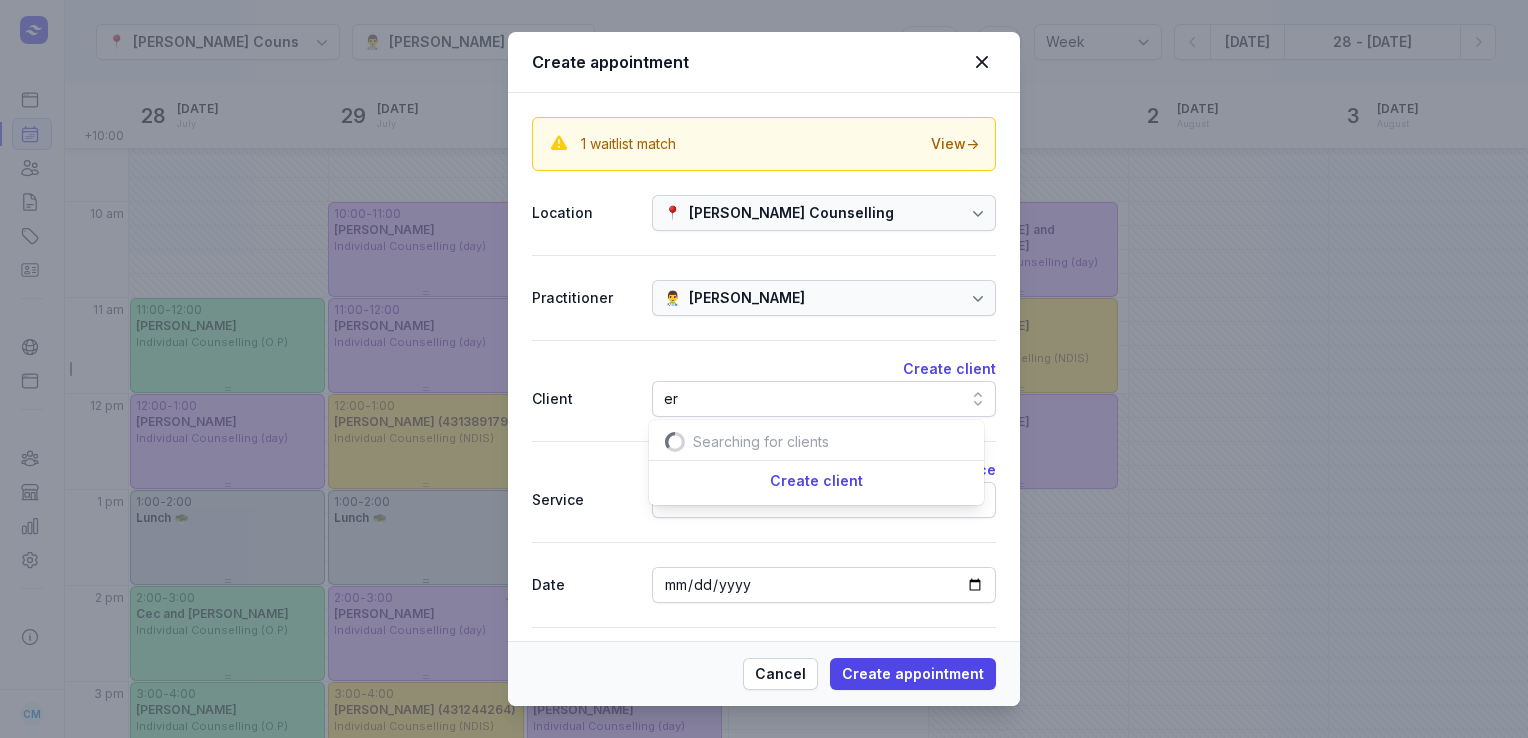 scroll, scrollTop: 0, scrollLeft: 19, axis: horizontal 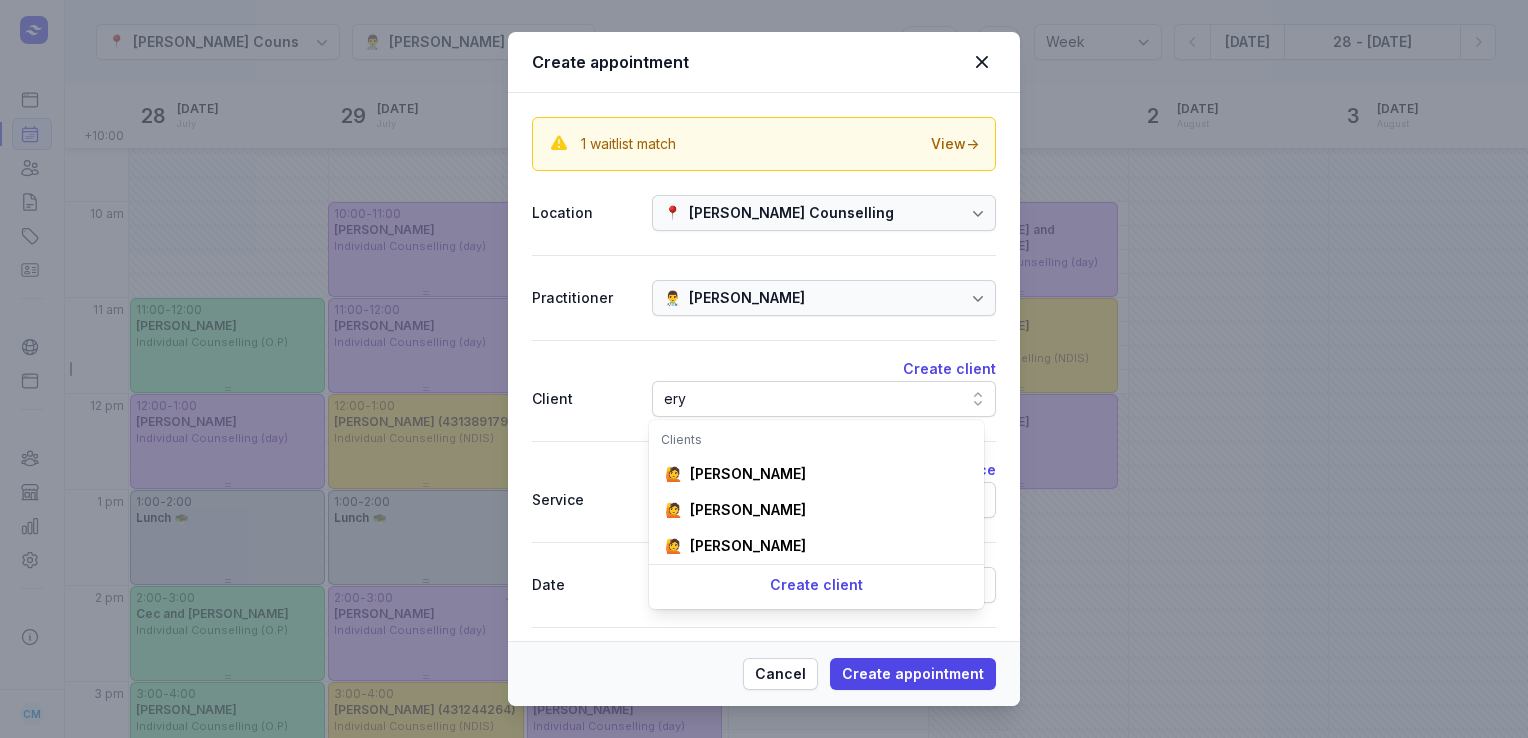 type on "e" 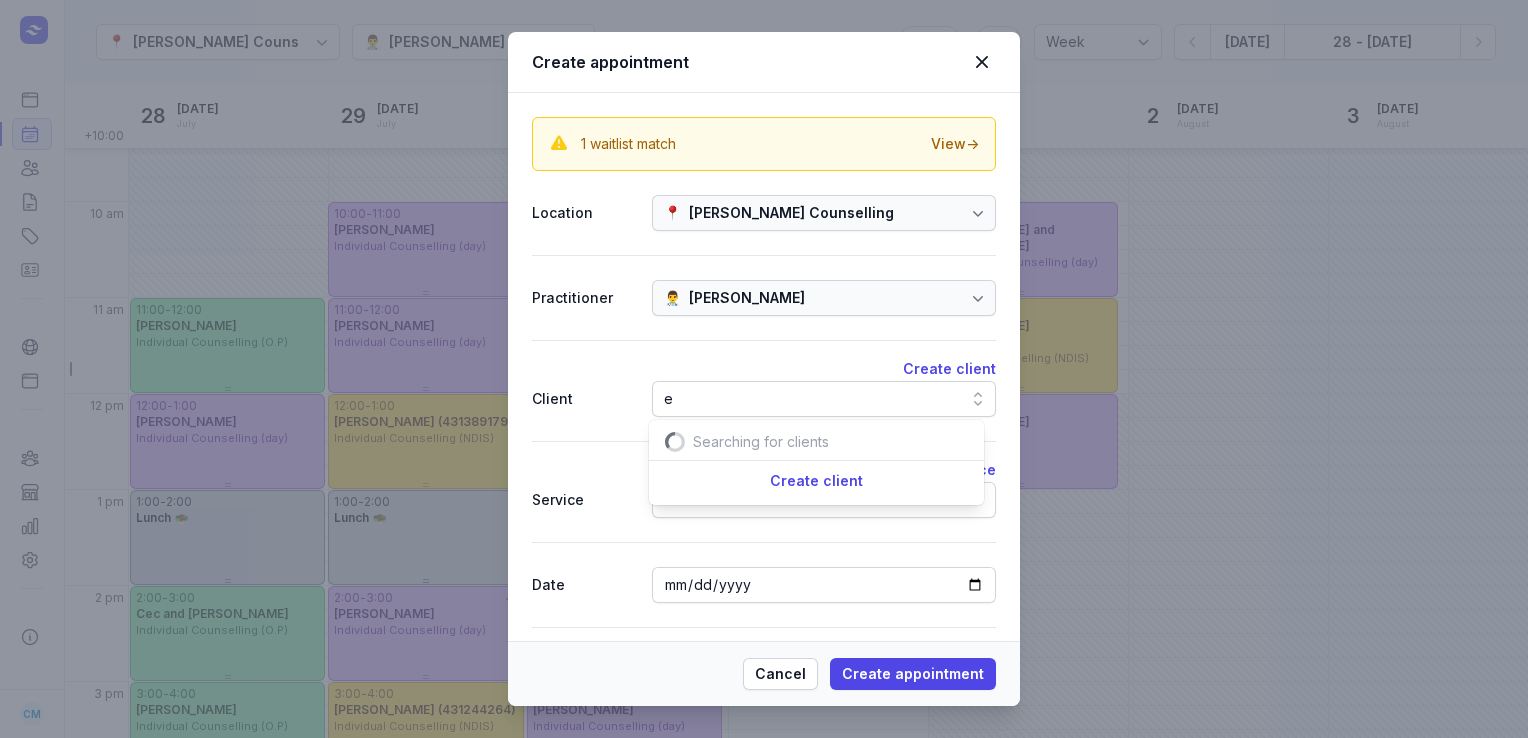 scroll, scrollTop: 0, scrollLeft: 5, axis: horizontal 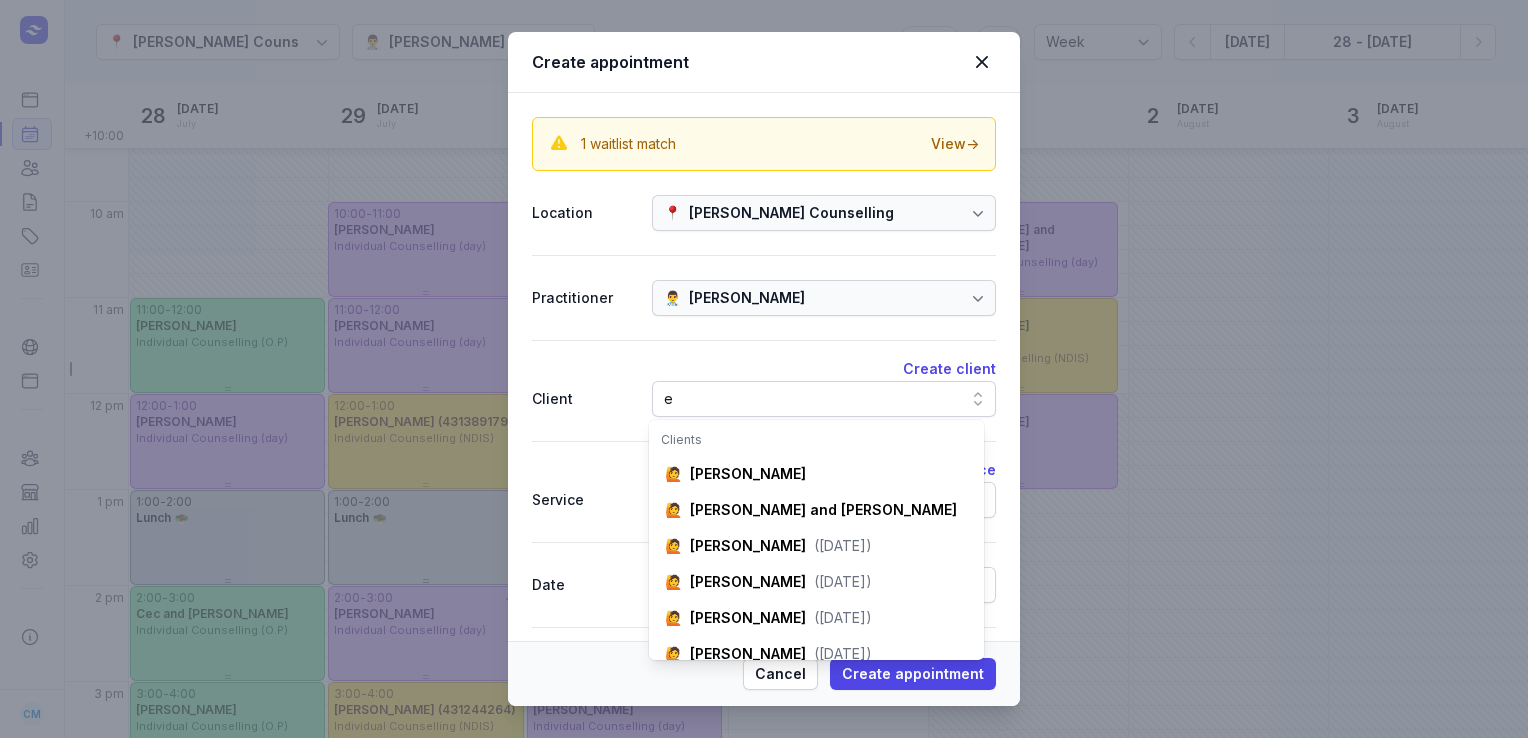 type 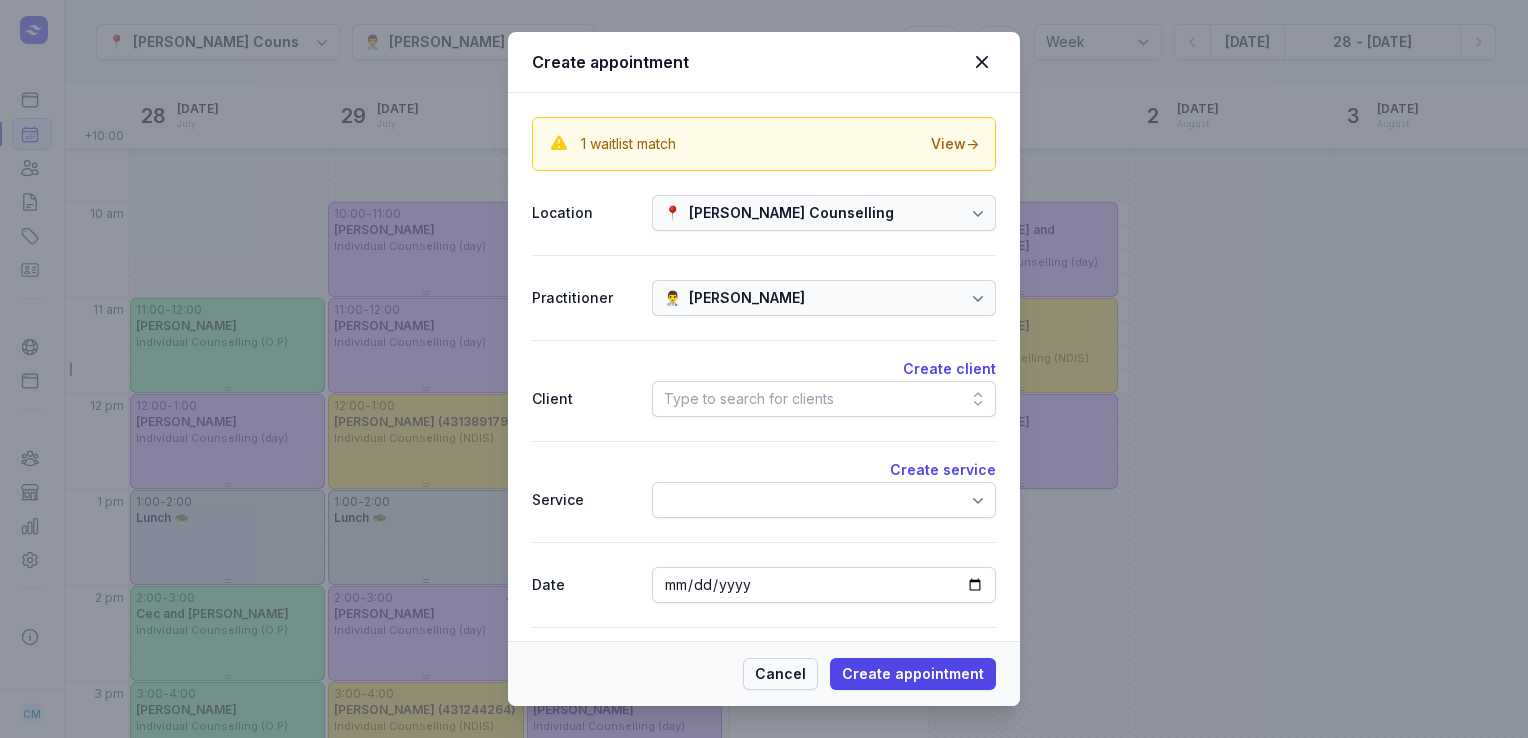 click on "Cancel" at bounding box center (780, 674) 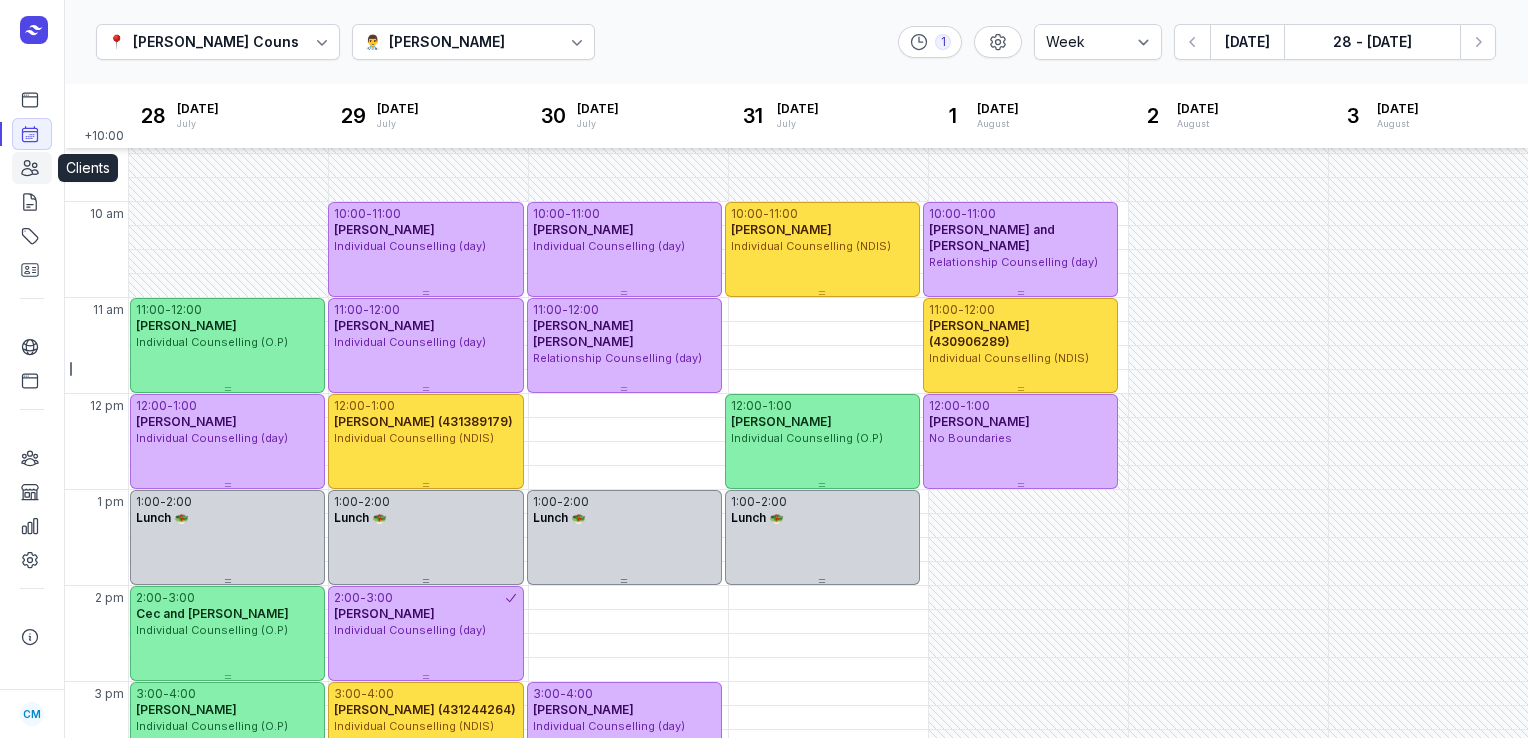 click 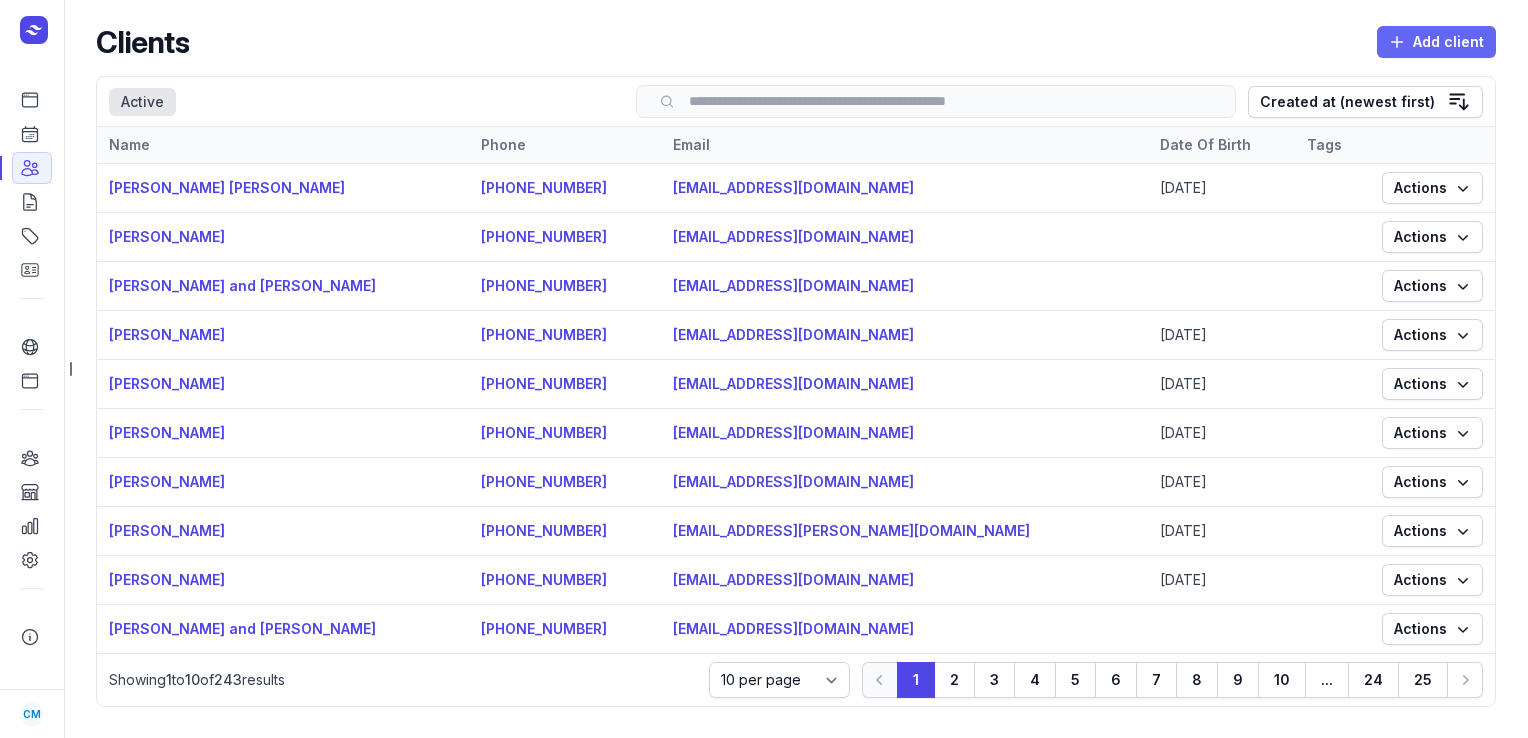 click on "Add client" at bounding box center (1436, 42) 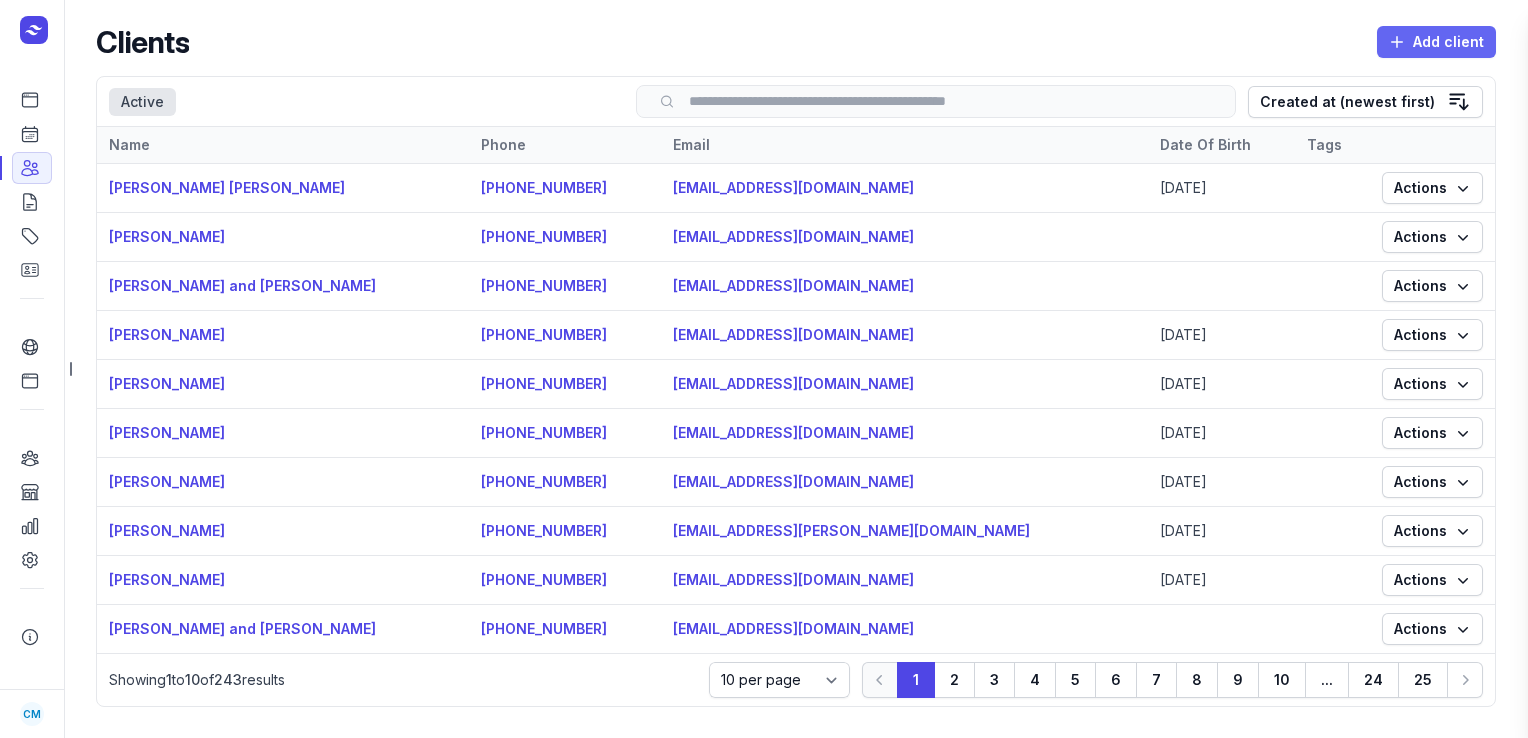 select 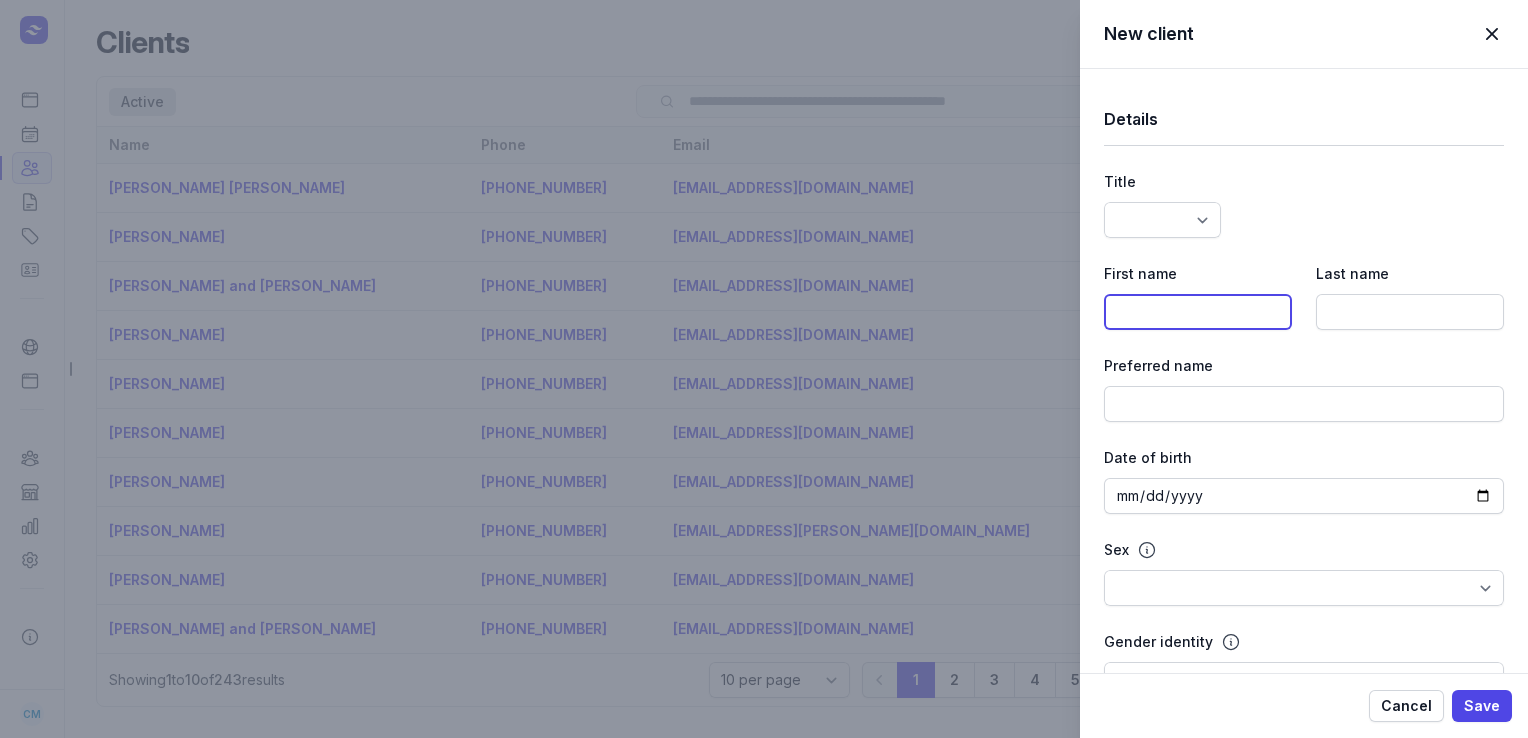 click 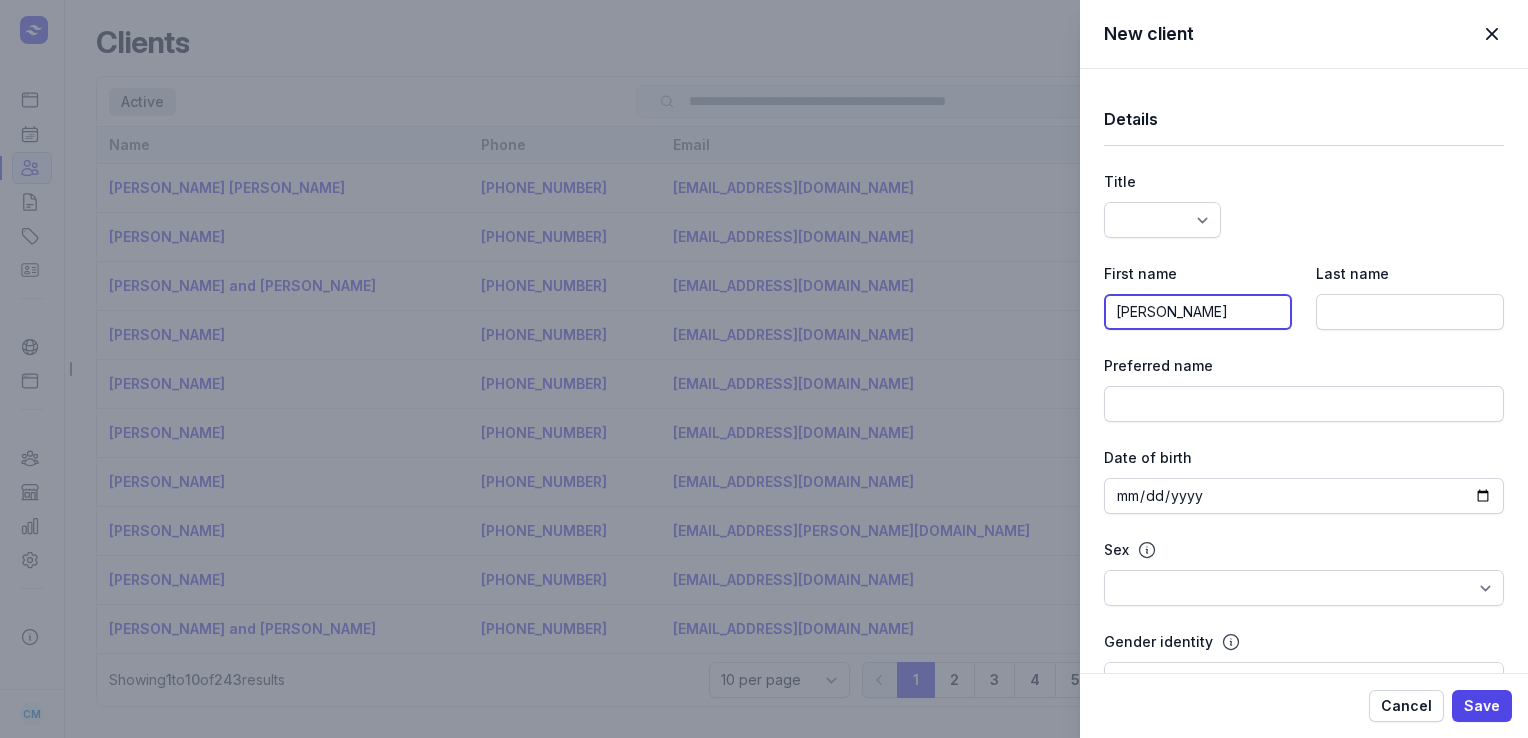 drag, startPoint x: 1243, startPoint y: 312, endPoint x: 1168, endPoint y: 311, distance: 75.00667 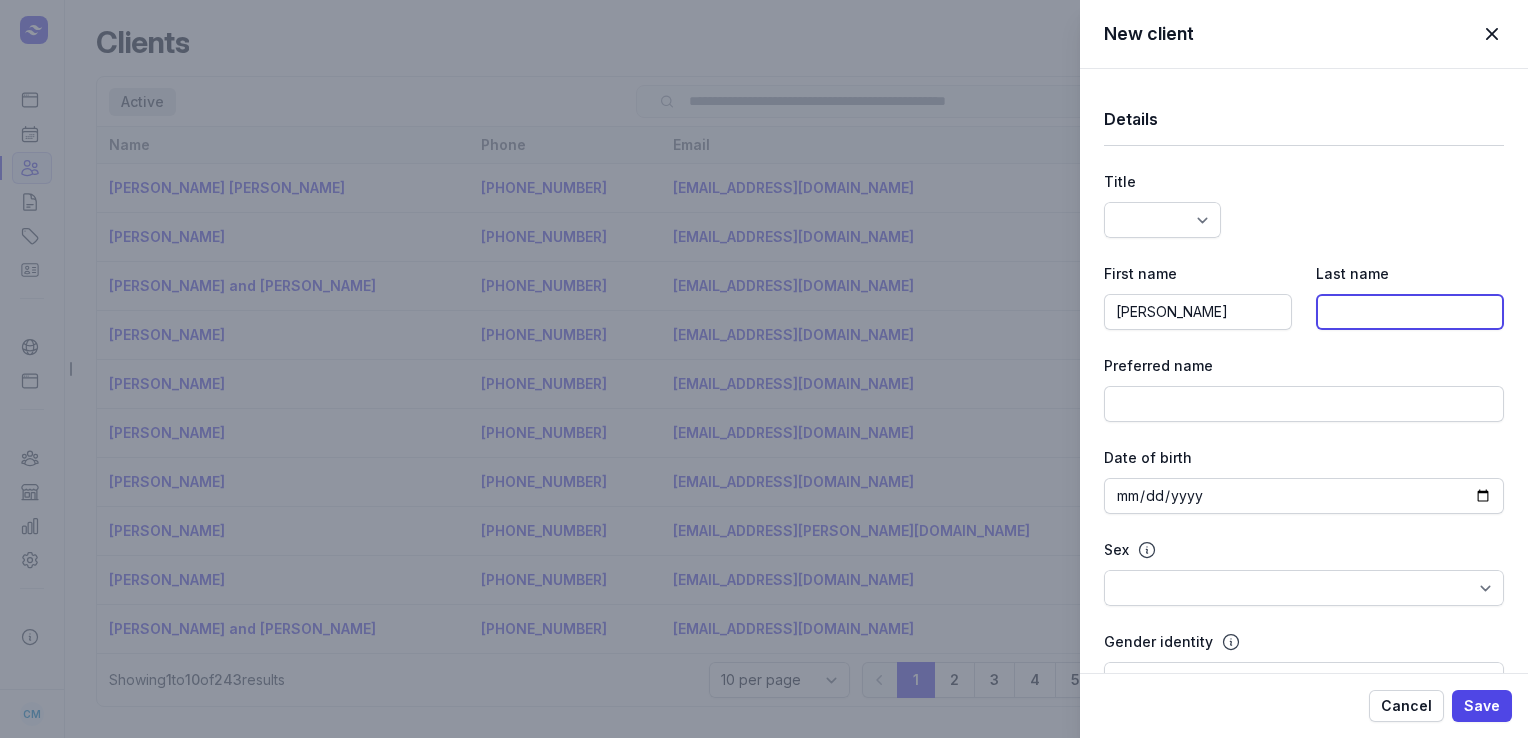 click 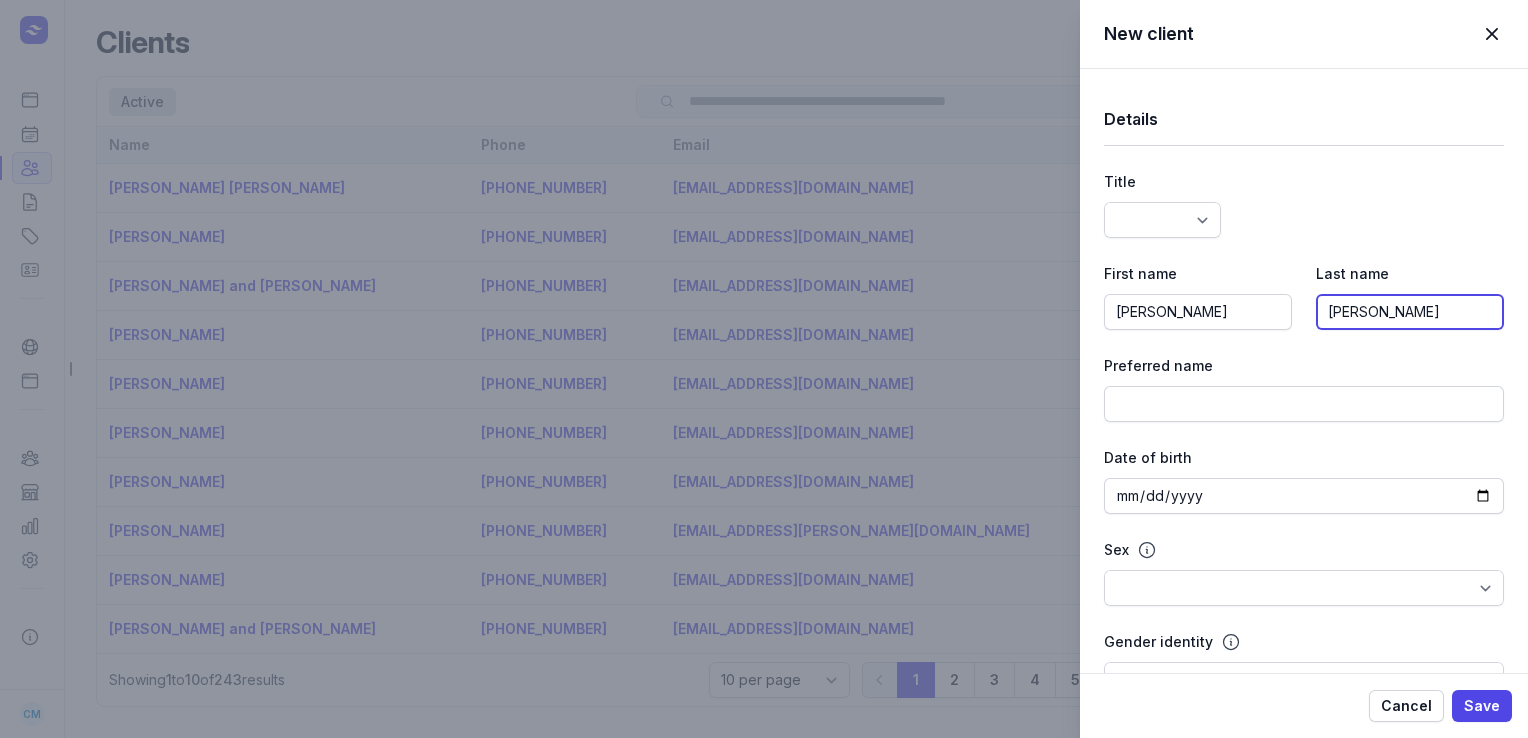 type on "[PERSON_NAME]" 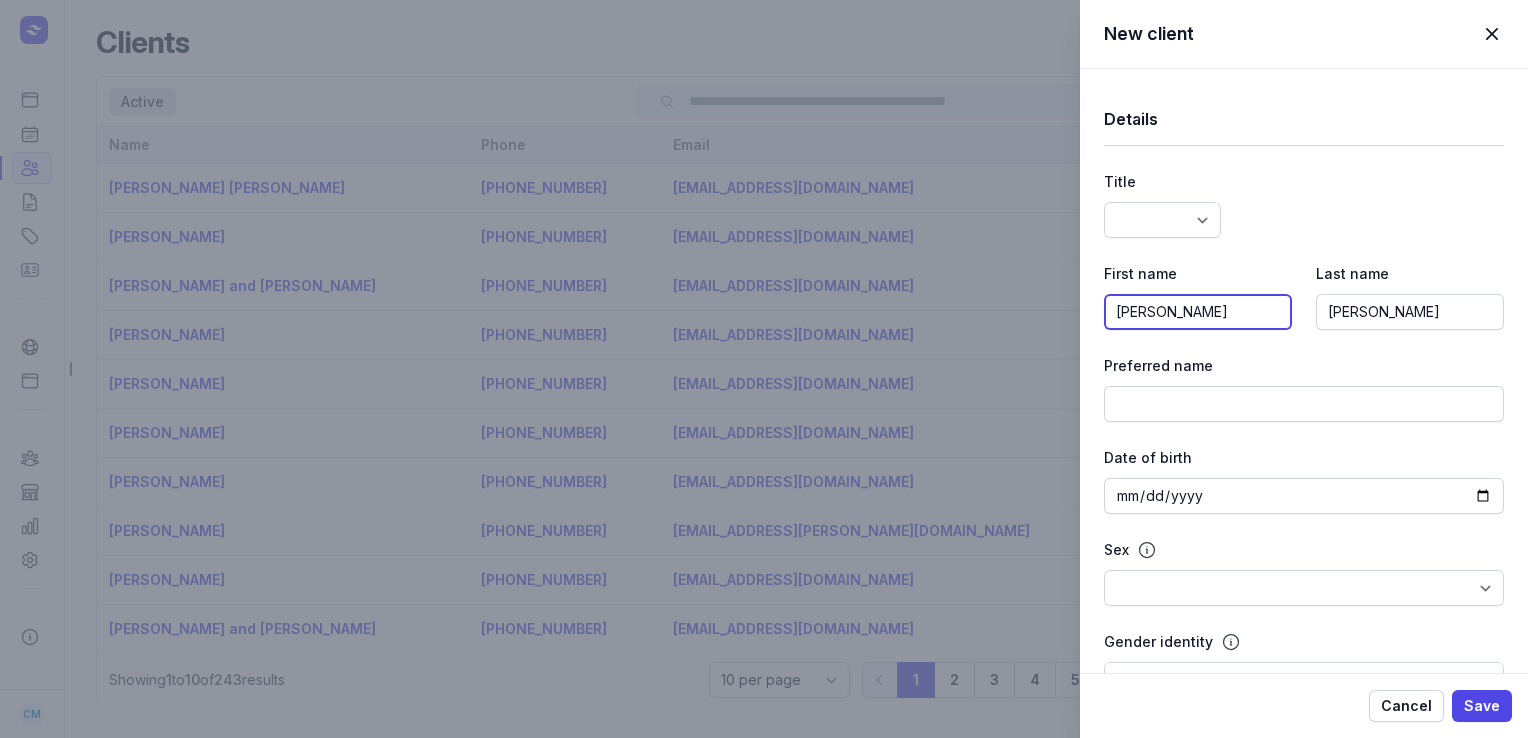 click on "[PERSON_NAME]" 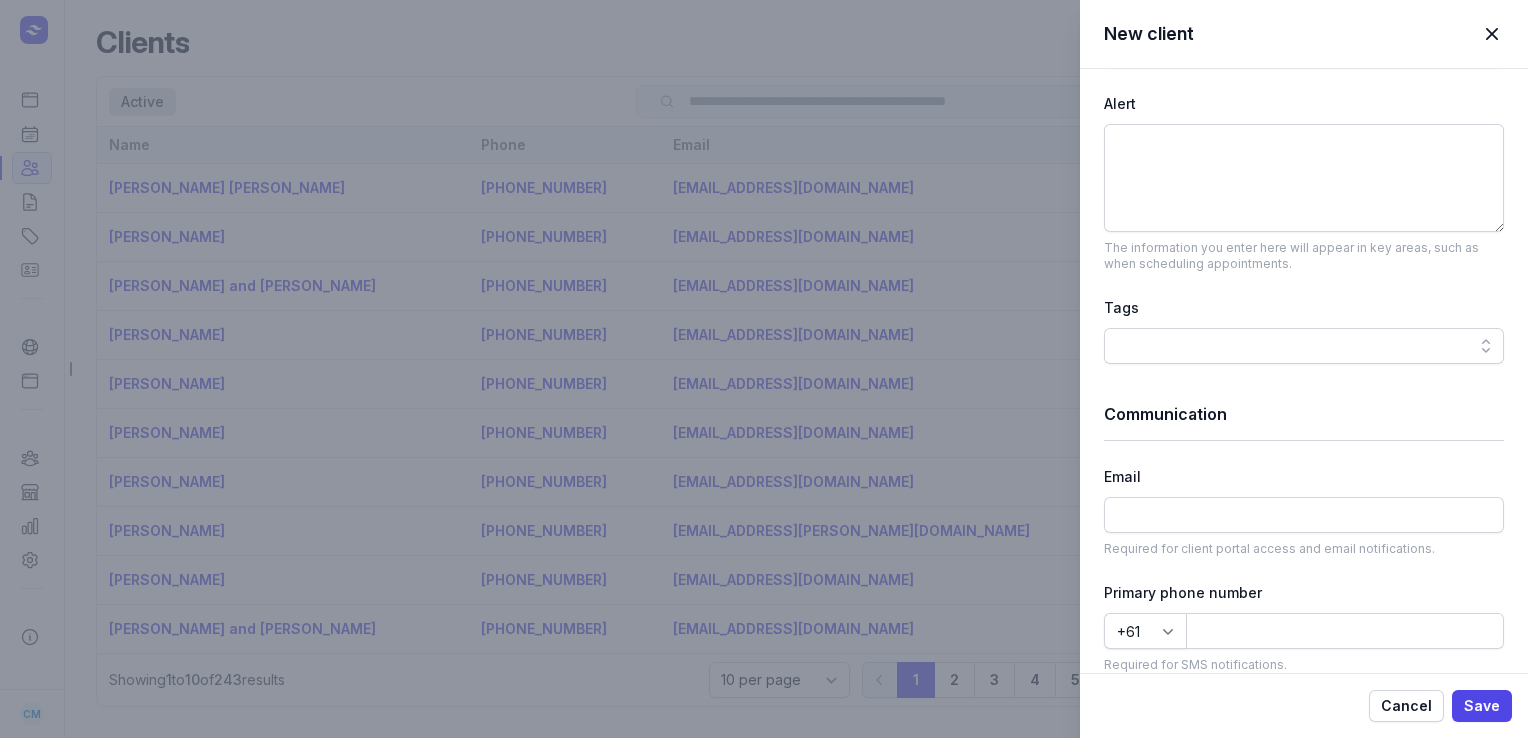 scroll, scrollTop: 907, scrollLeft: 0, axis: vertical 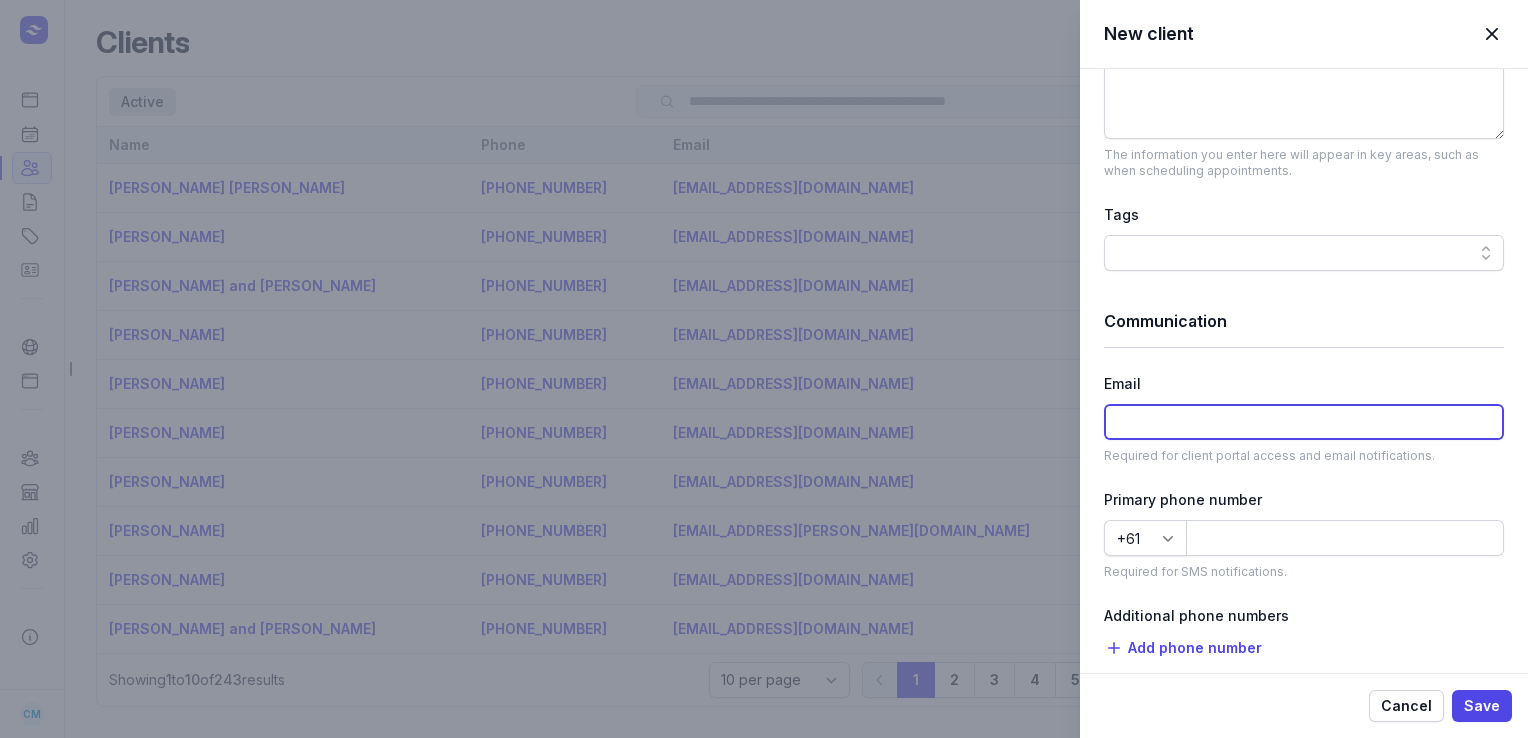click 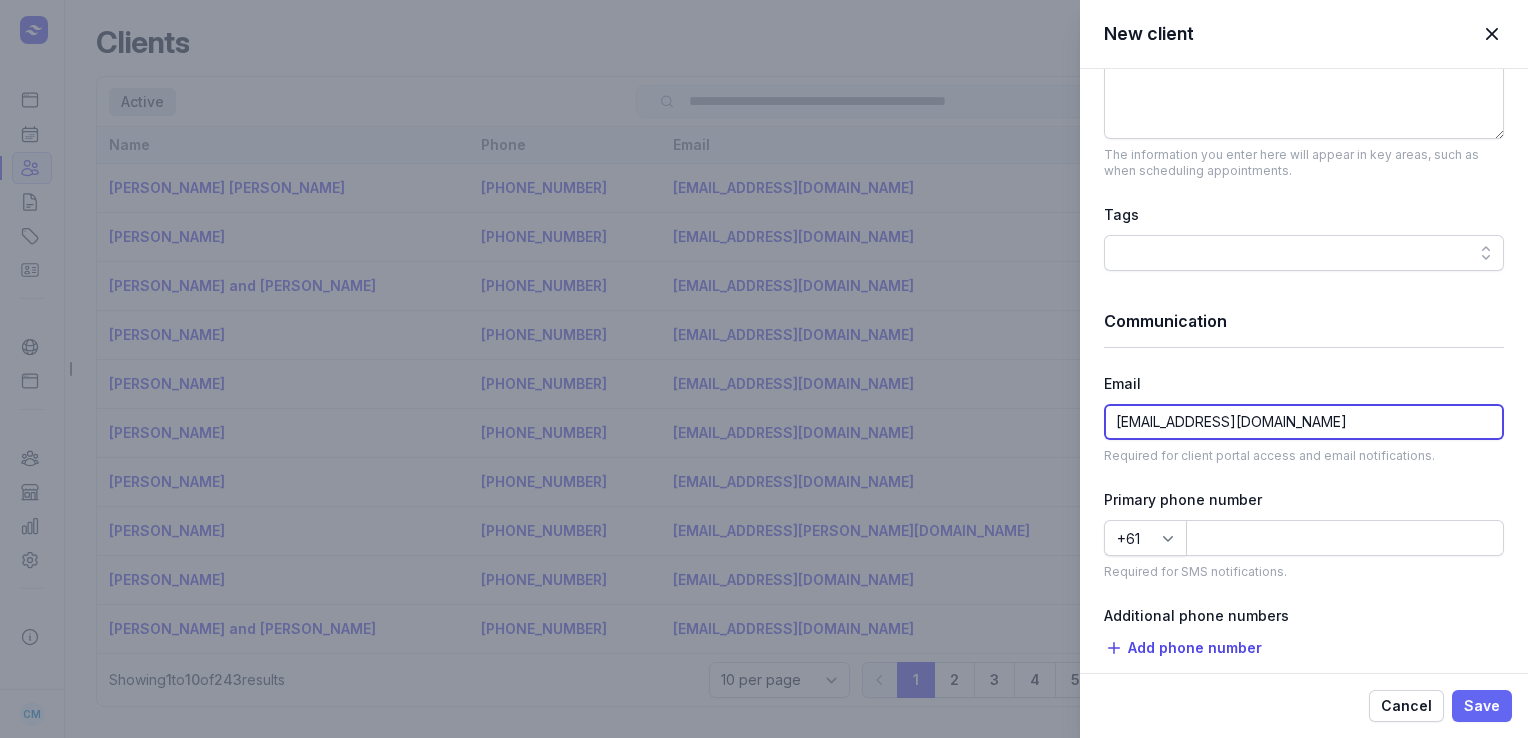 type on "[EMAIL_ADDRESS][DOMAIN_NAME]" 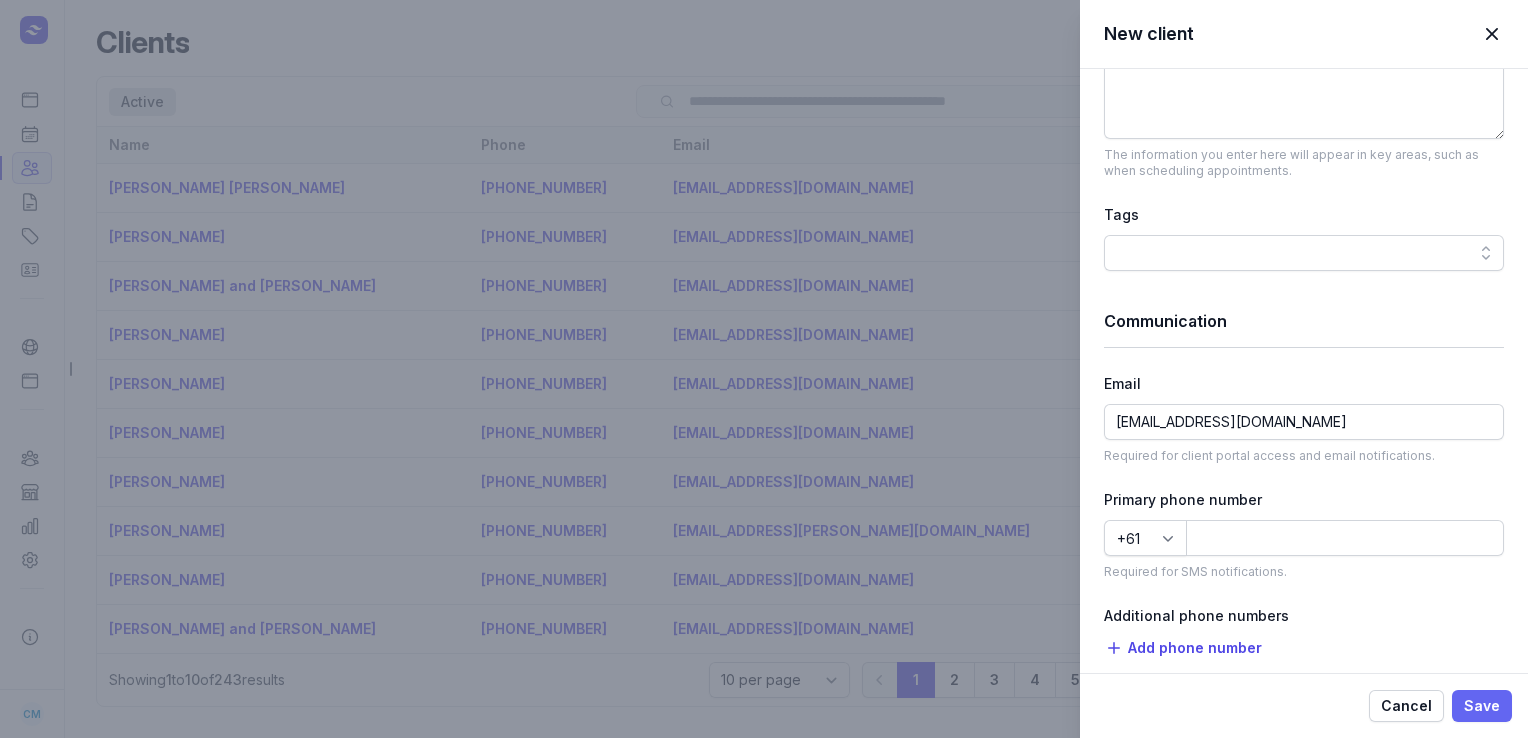 click on "Save" at bounding box center (1482, 706) 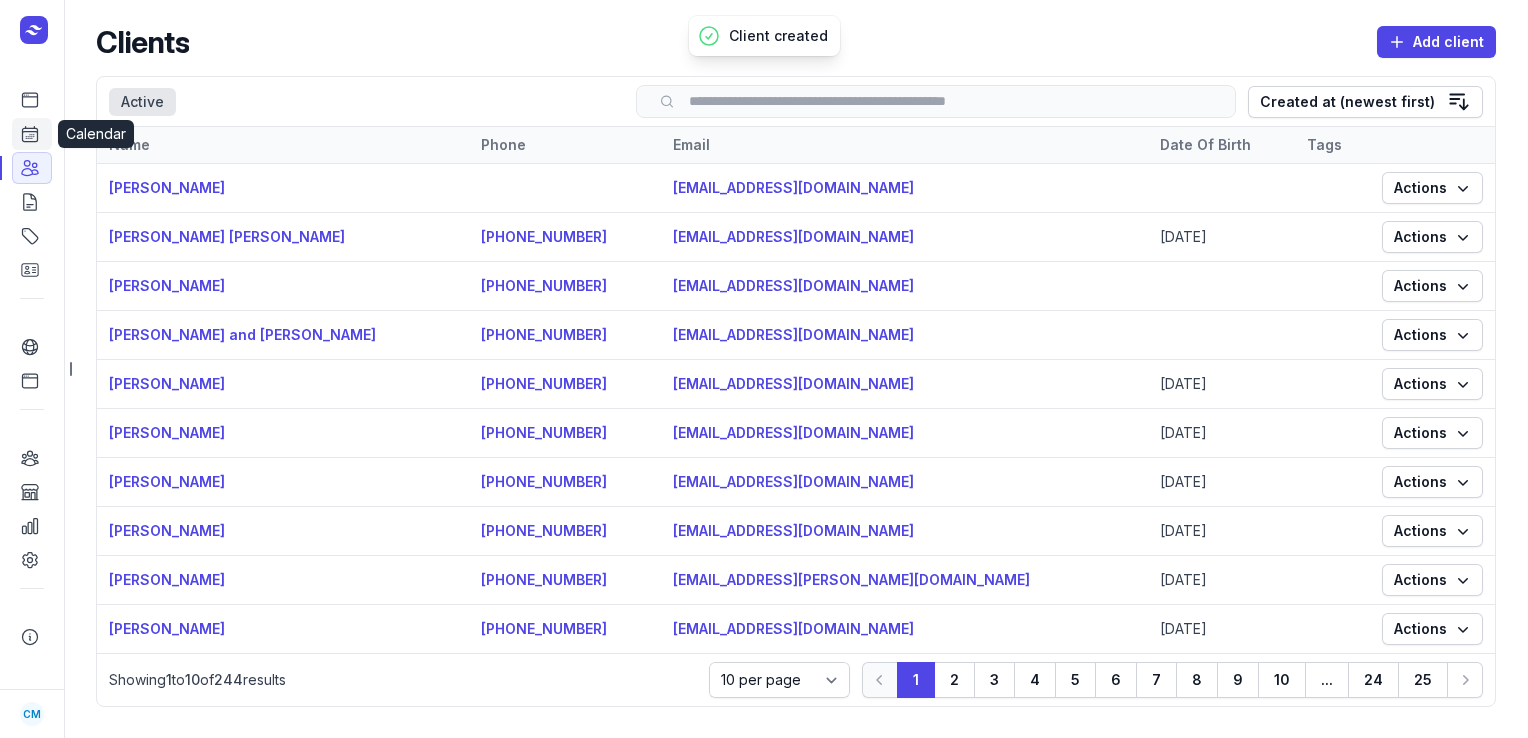 click 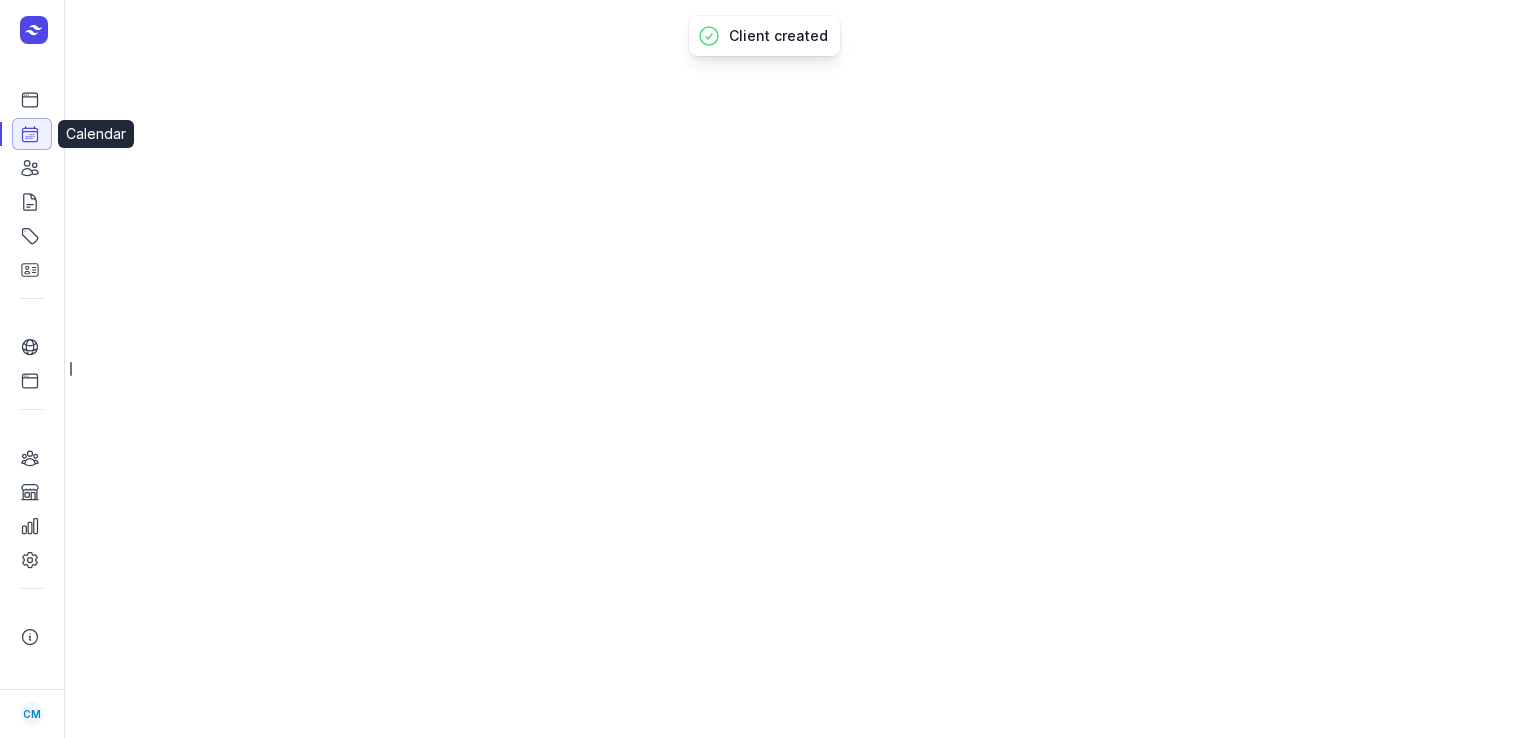 select on "week" 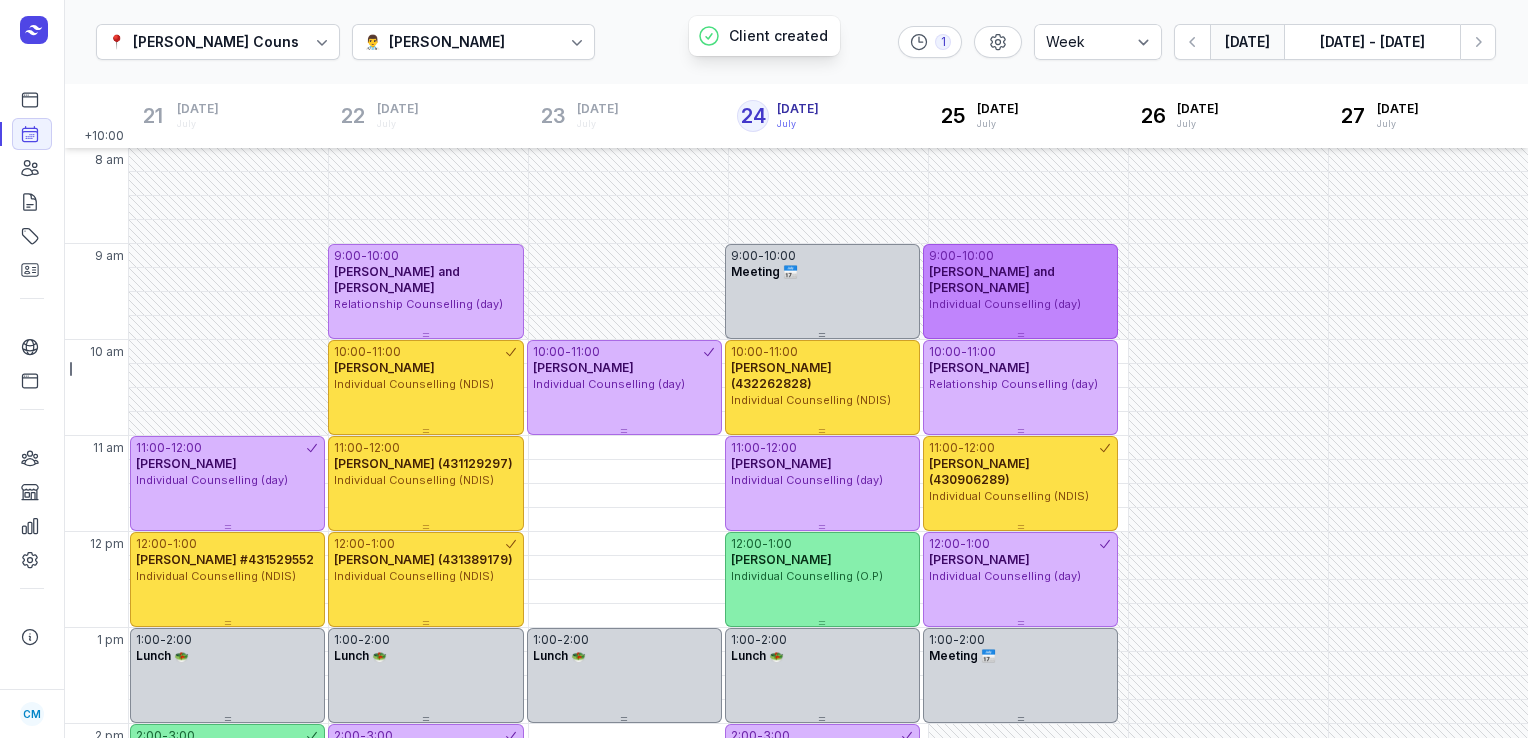 scroll, scrollTop: 561, scrollLeft: 0, axis: vertical 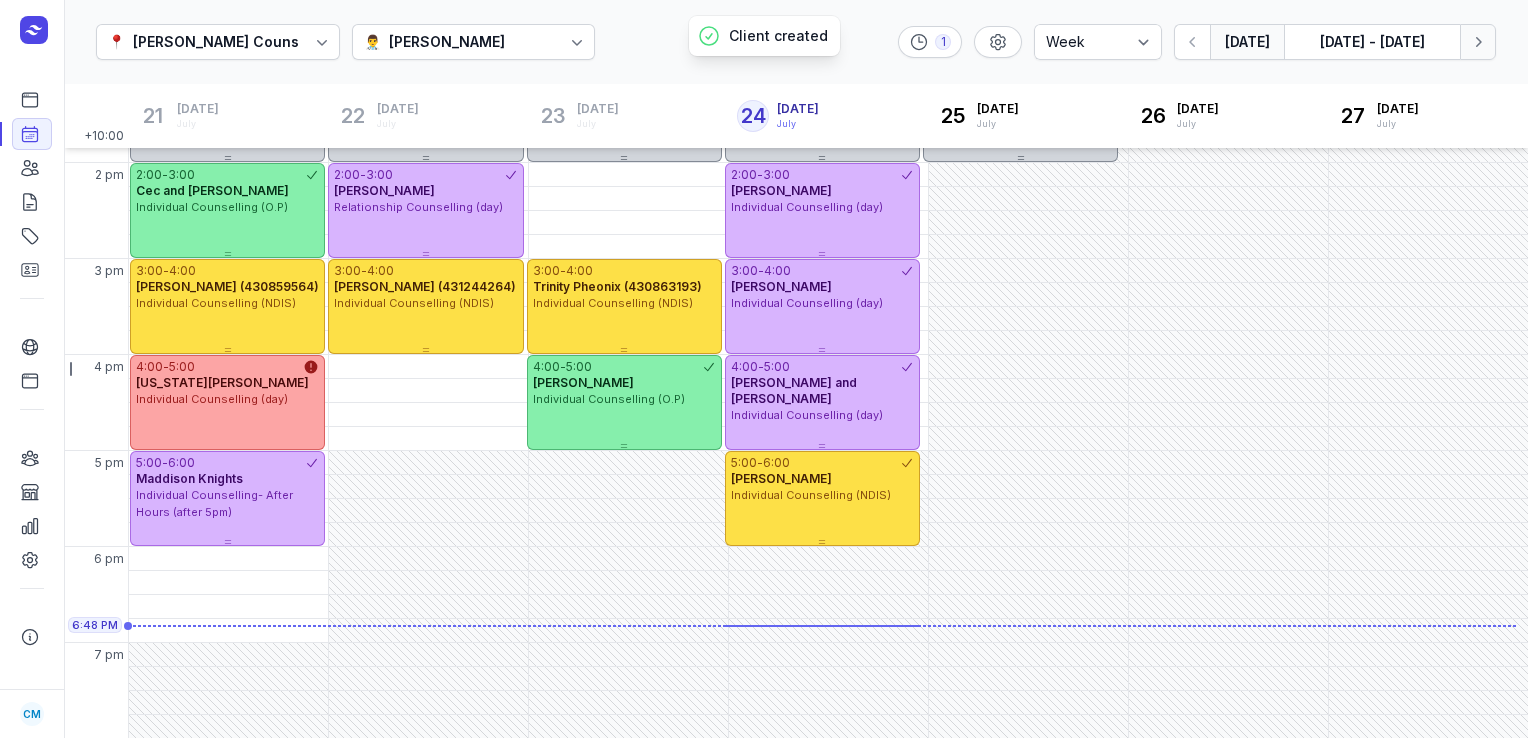 click 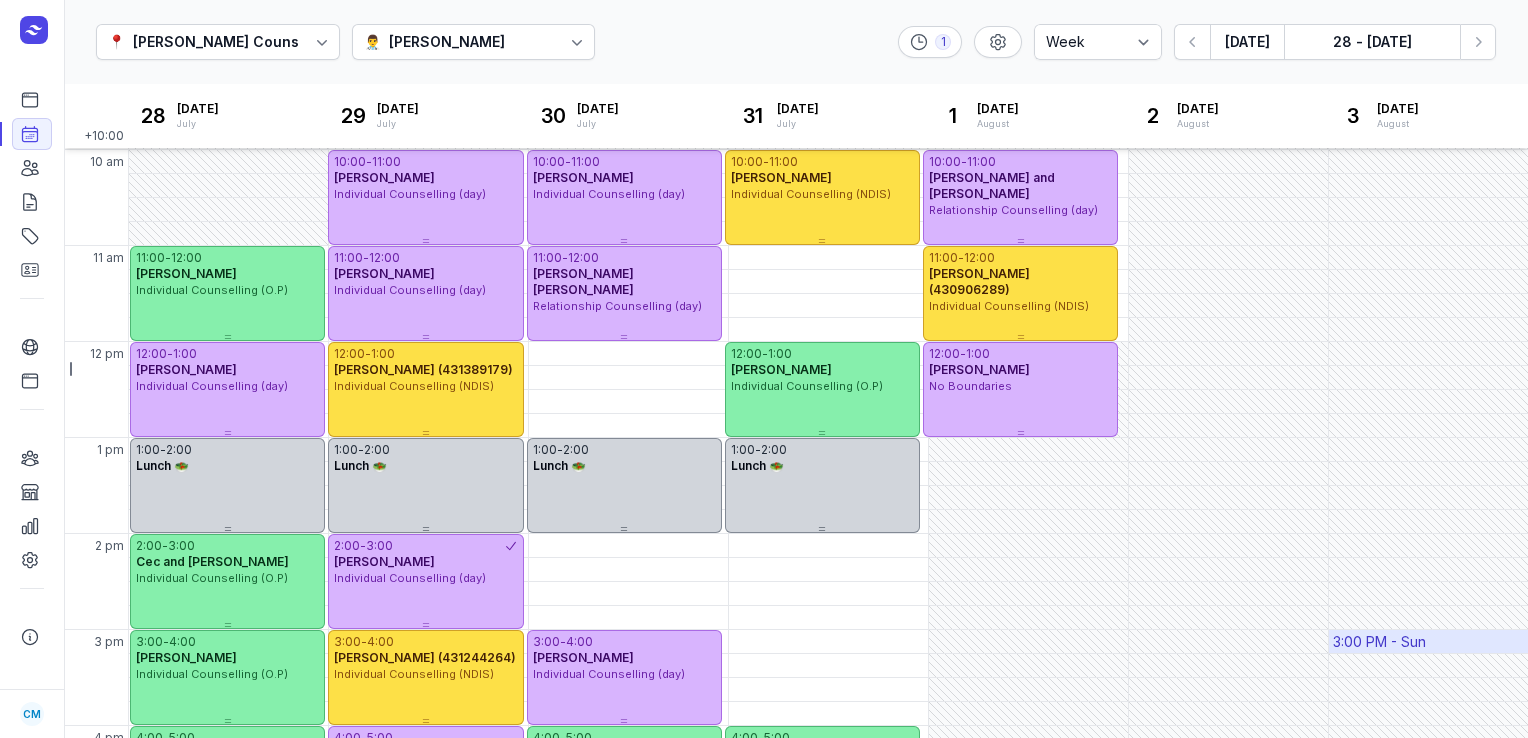 scroll, scrollTop: 188, scrollLeft: 0, axis: vertical 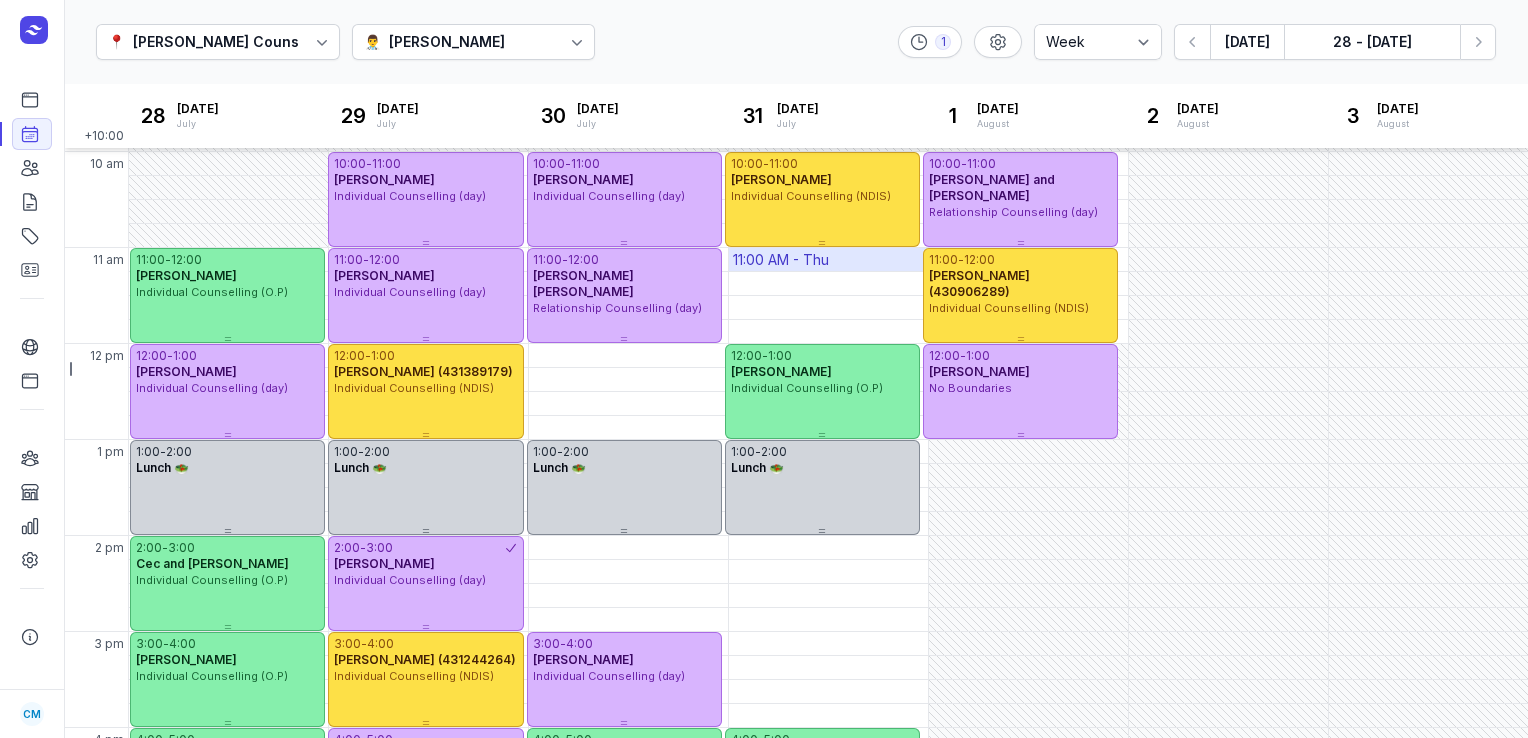 click on "11:00 AM - Thu" at bounding box center (781, 260) 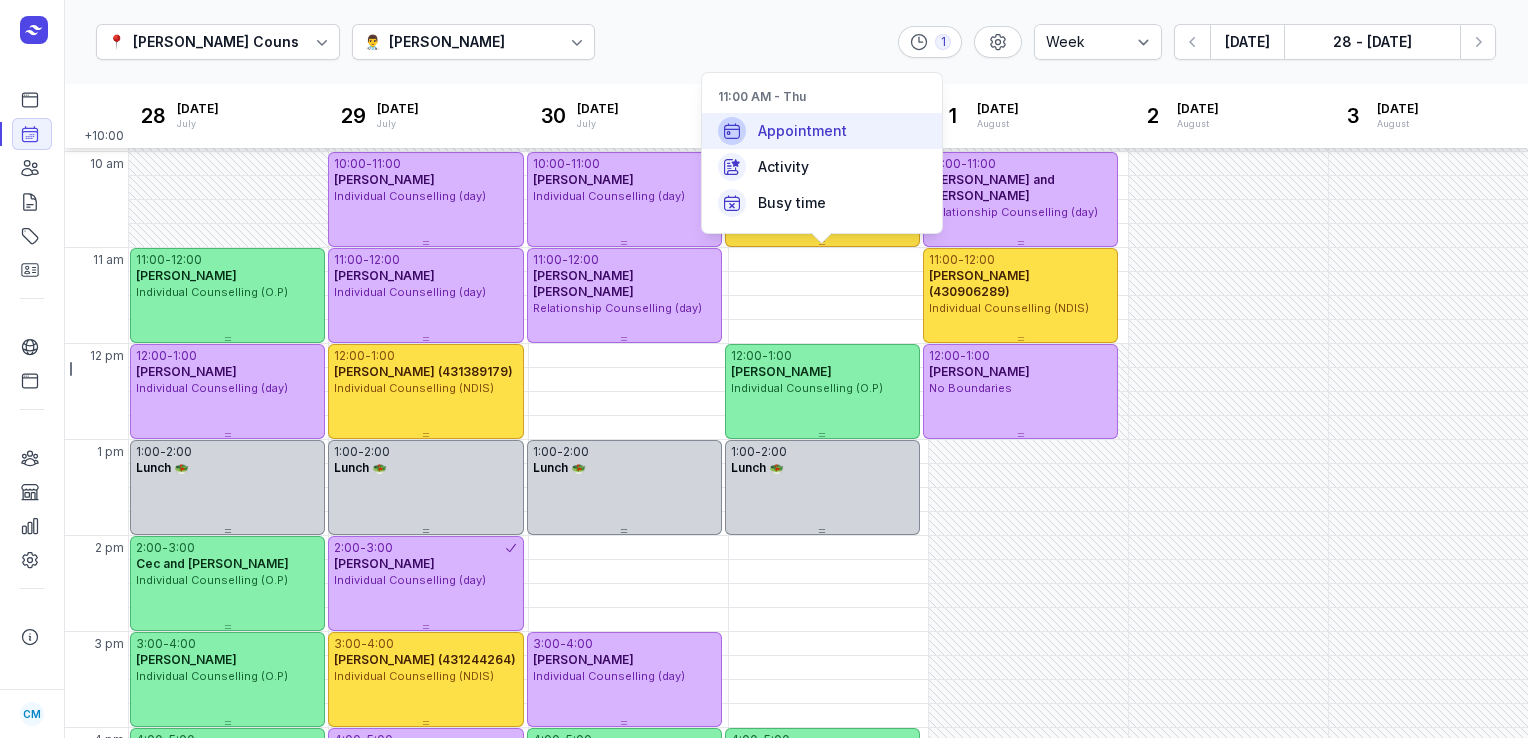 click on "Appointment" at bounding box center (802, 131) 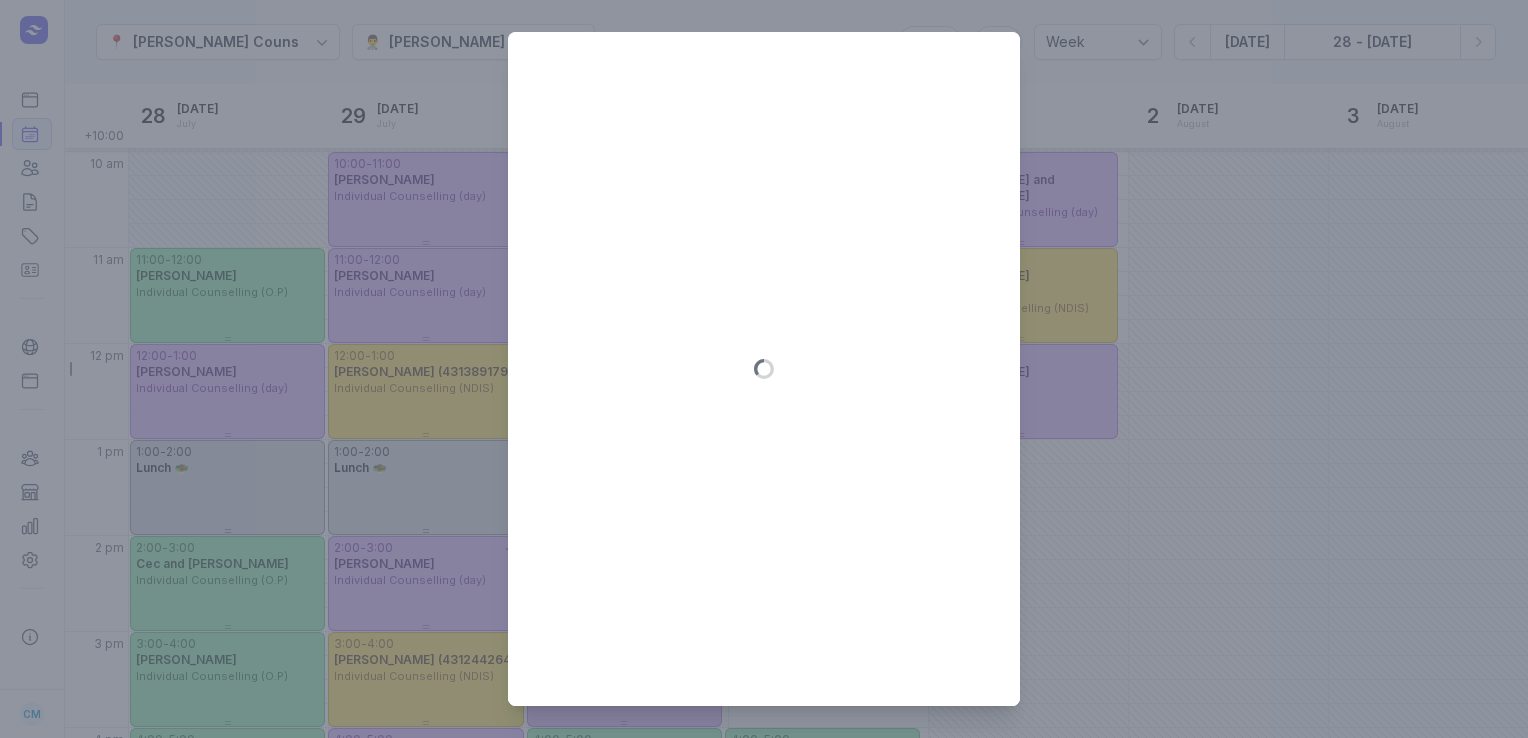 type on "[DATE]" 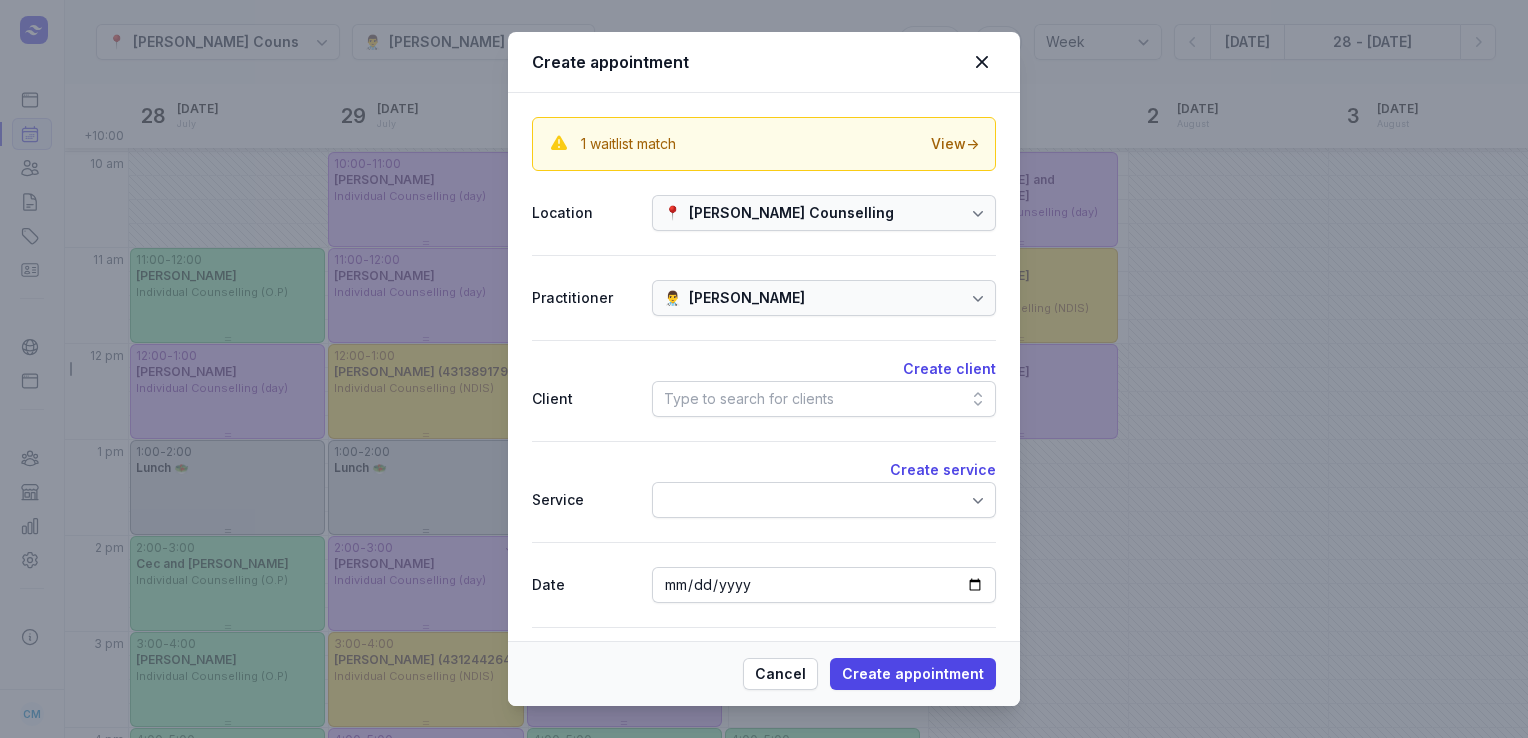click on "Type to search for clients" 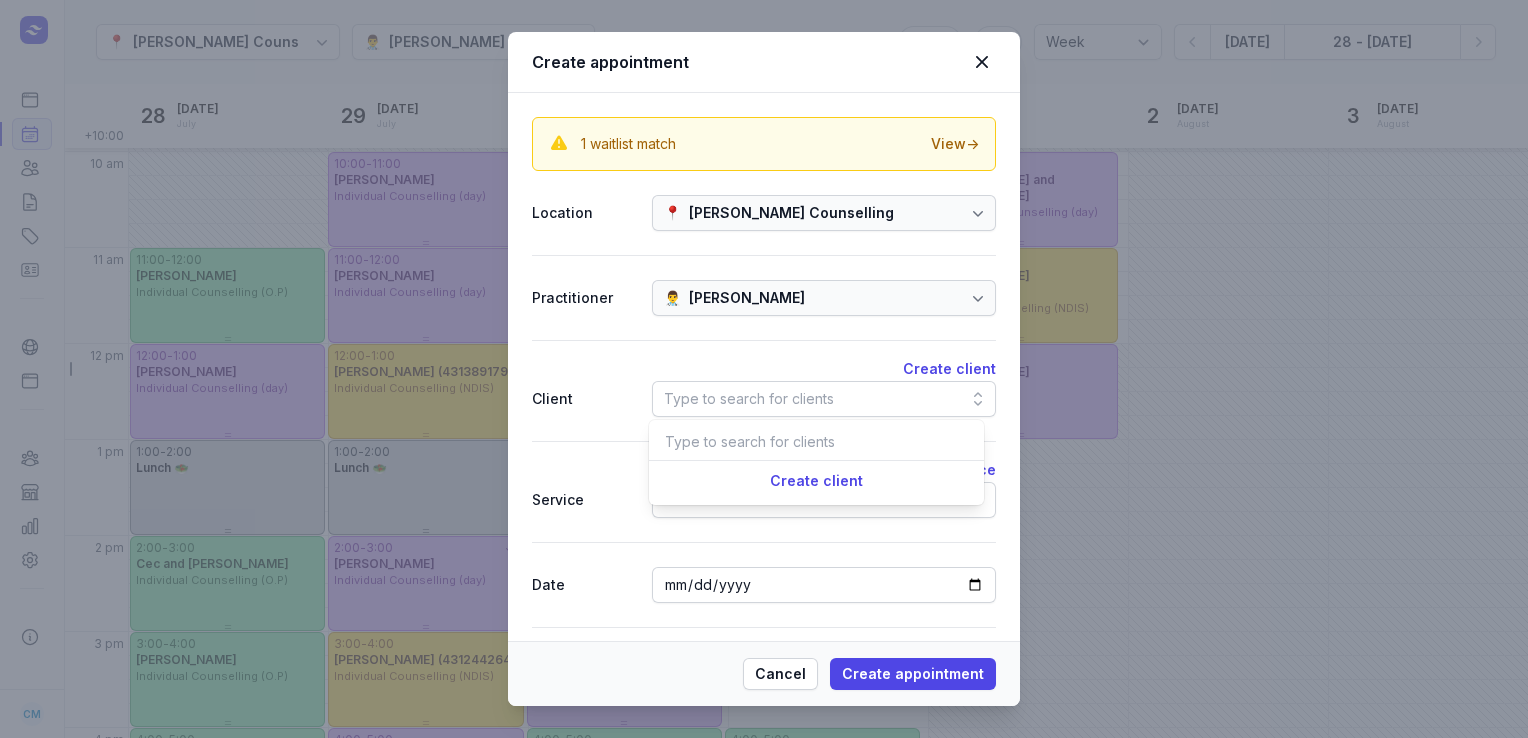 scroll, scrollTop: 0, scrollLeft: 5, axis: horizontal 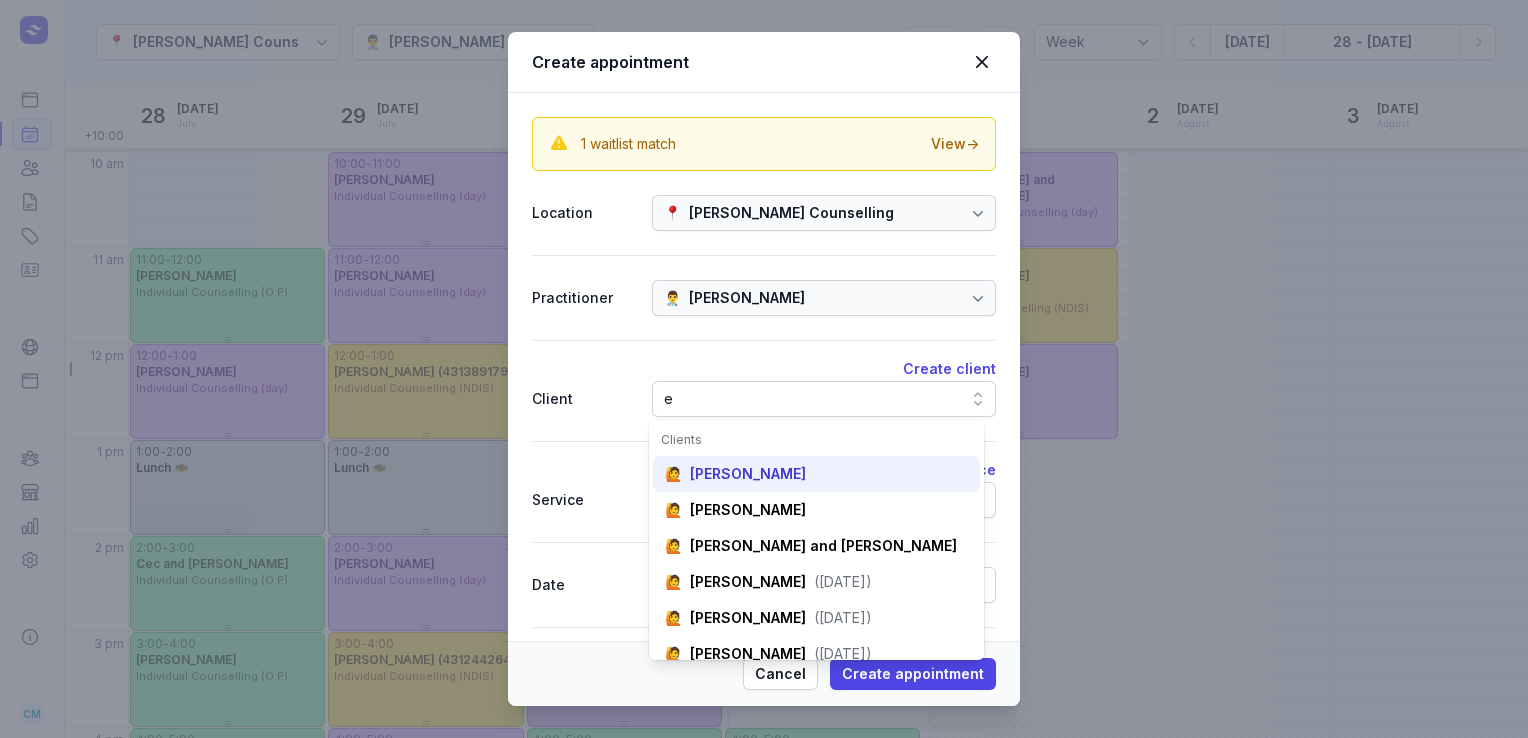 type on "e" 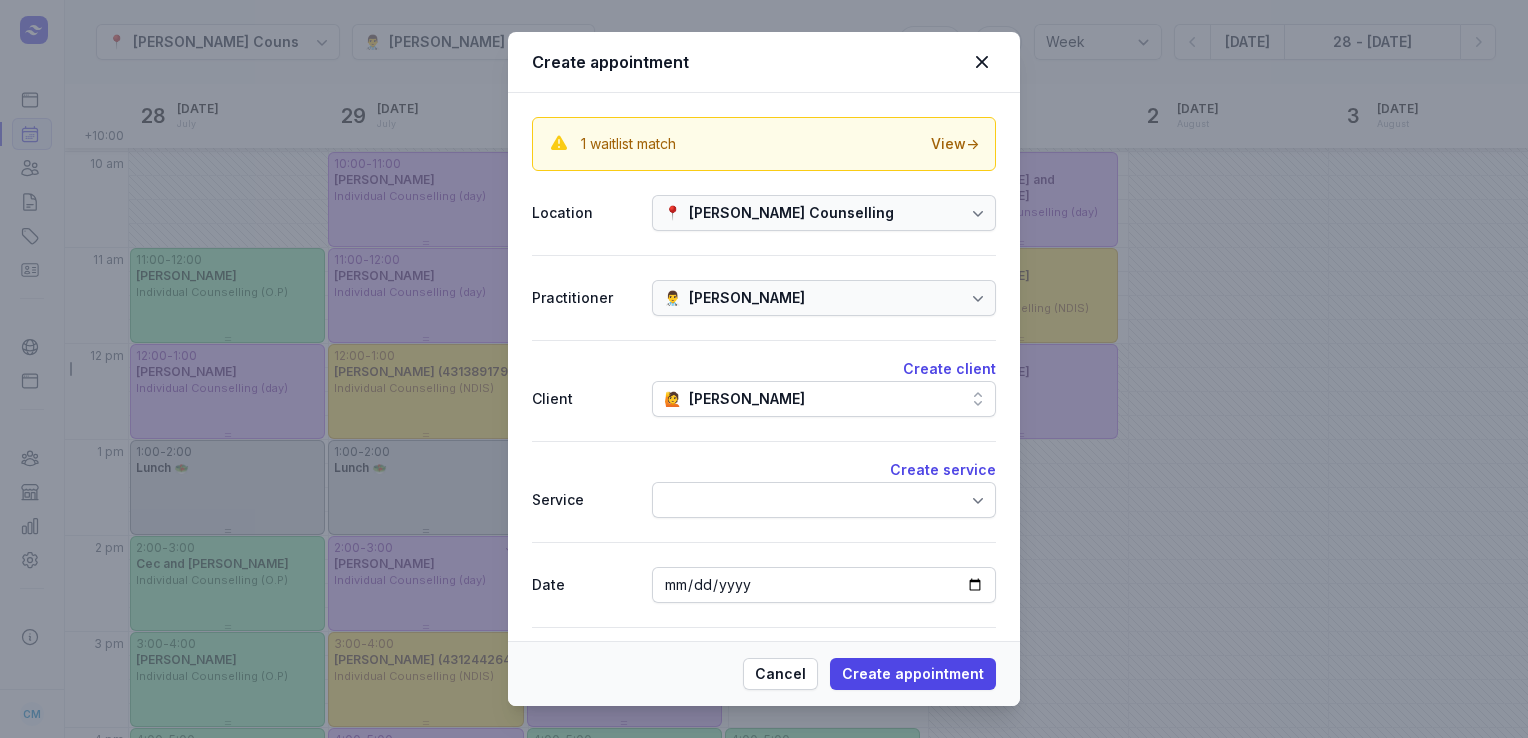 click at bounding box center [824, 500] 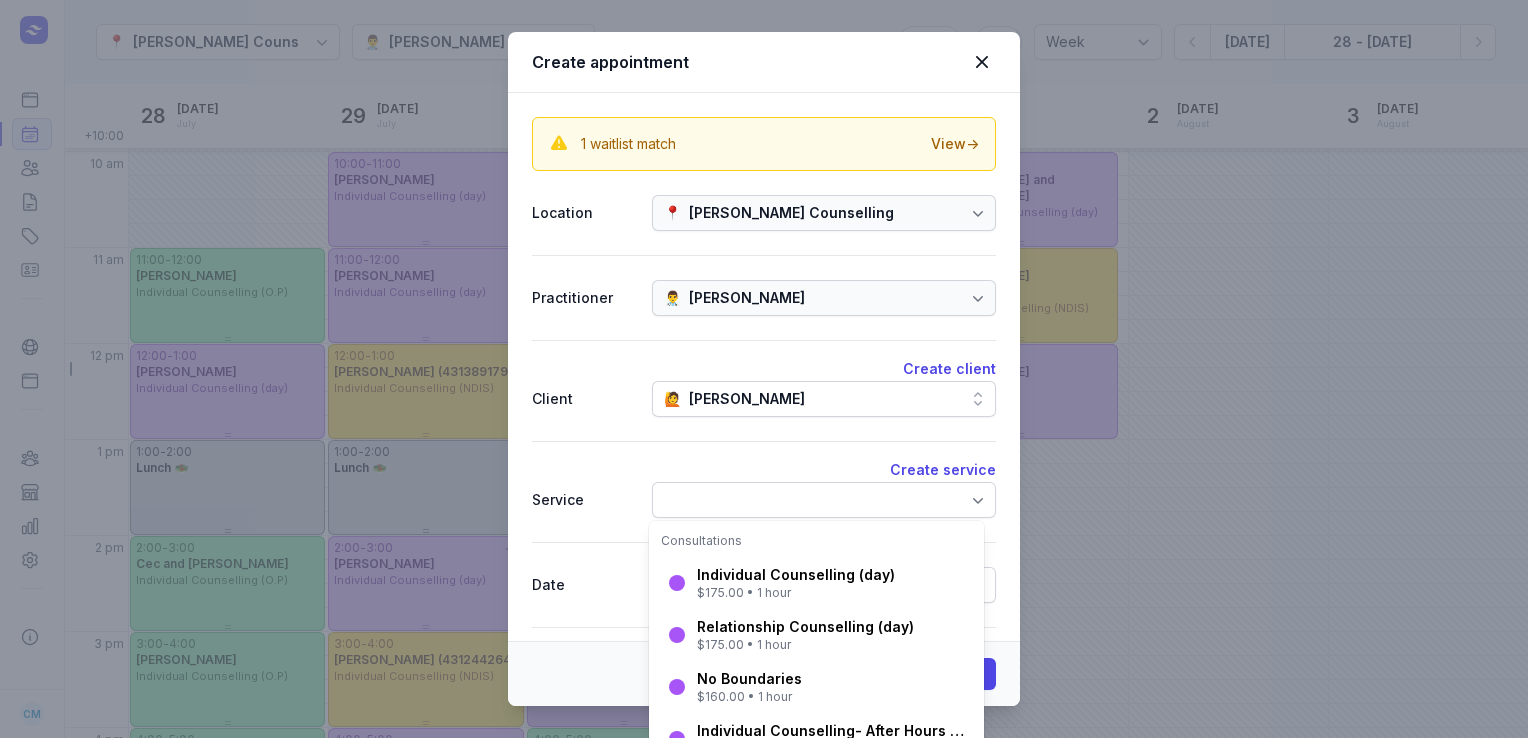 click at bounding box center [824, 500] 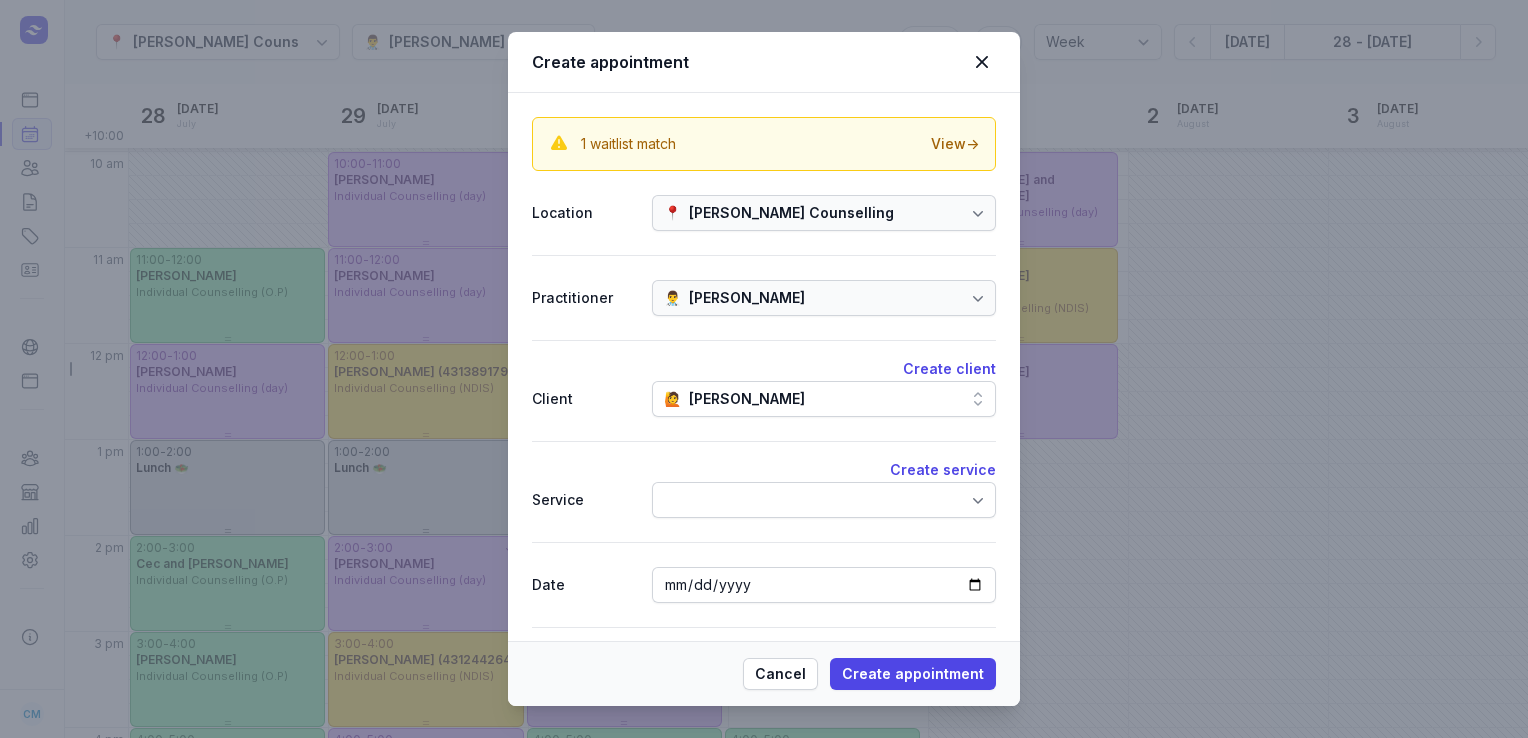click at bounding box center (824, 500) 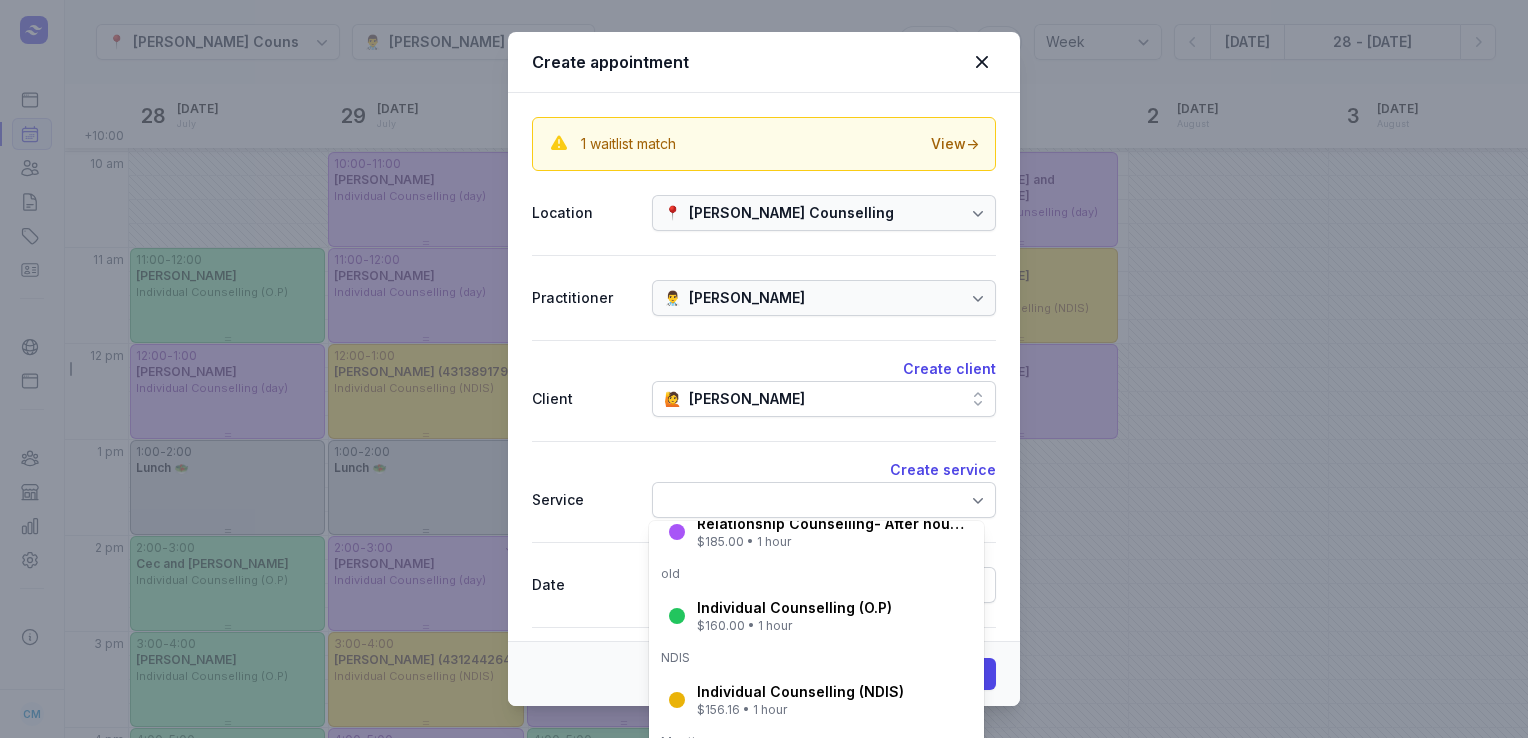 scroll, scrollTop: 272, scrollLeft: 0, axis: vertical 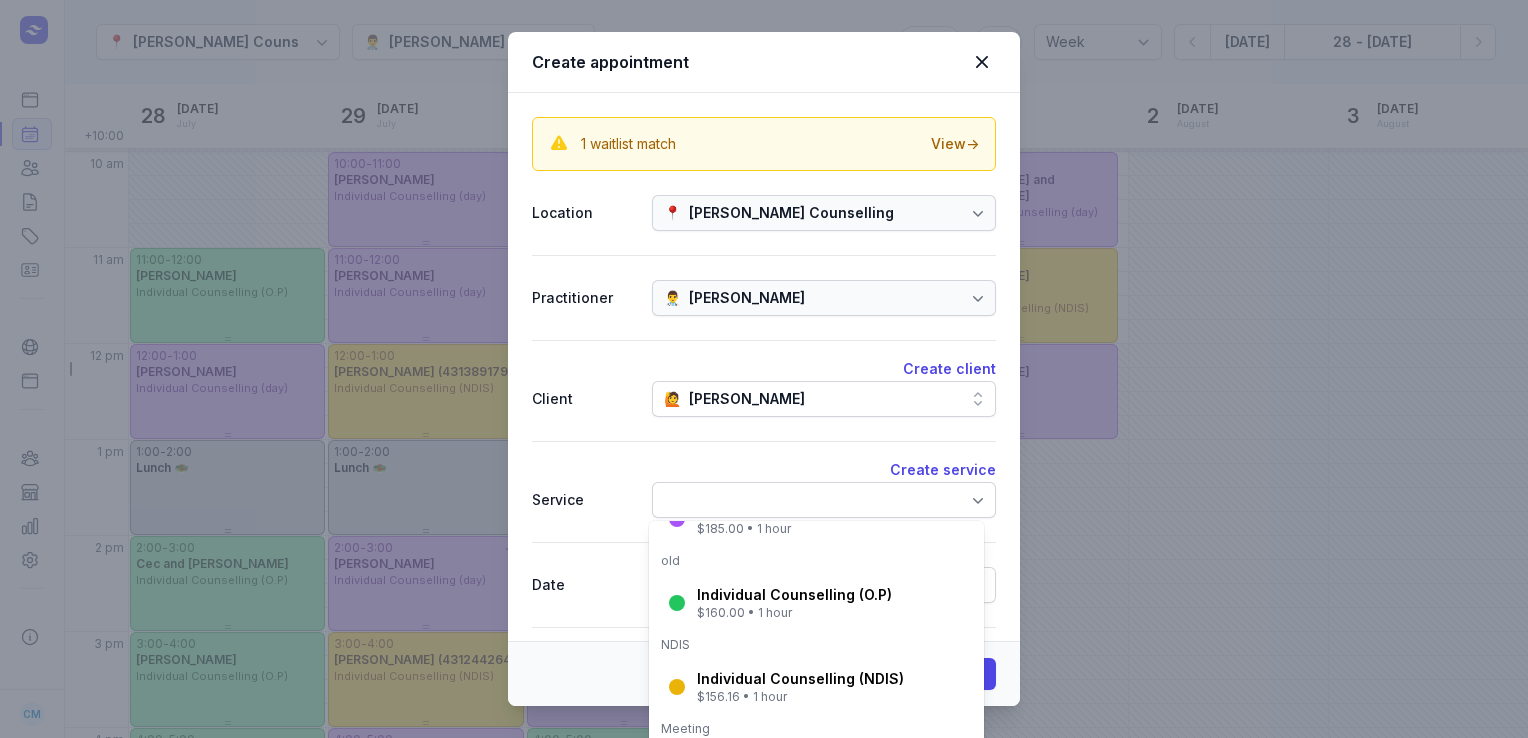 click on "Individual Counselling (O.P)" at bounding box center [794, 595] 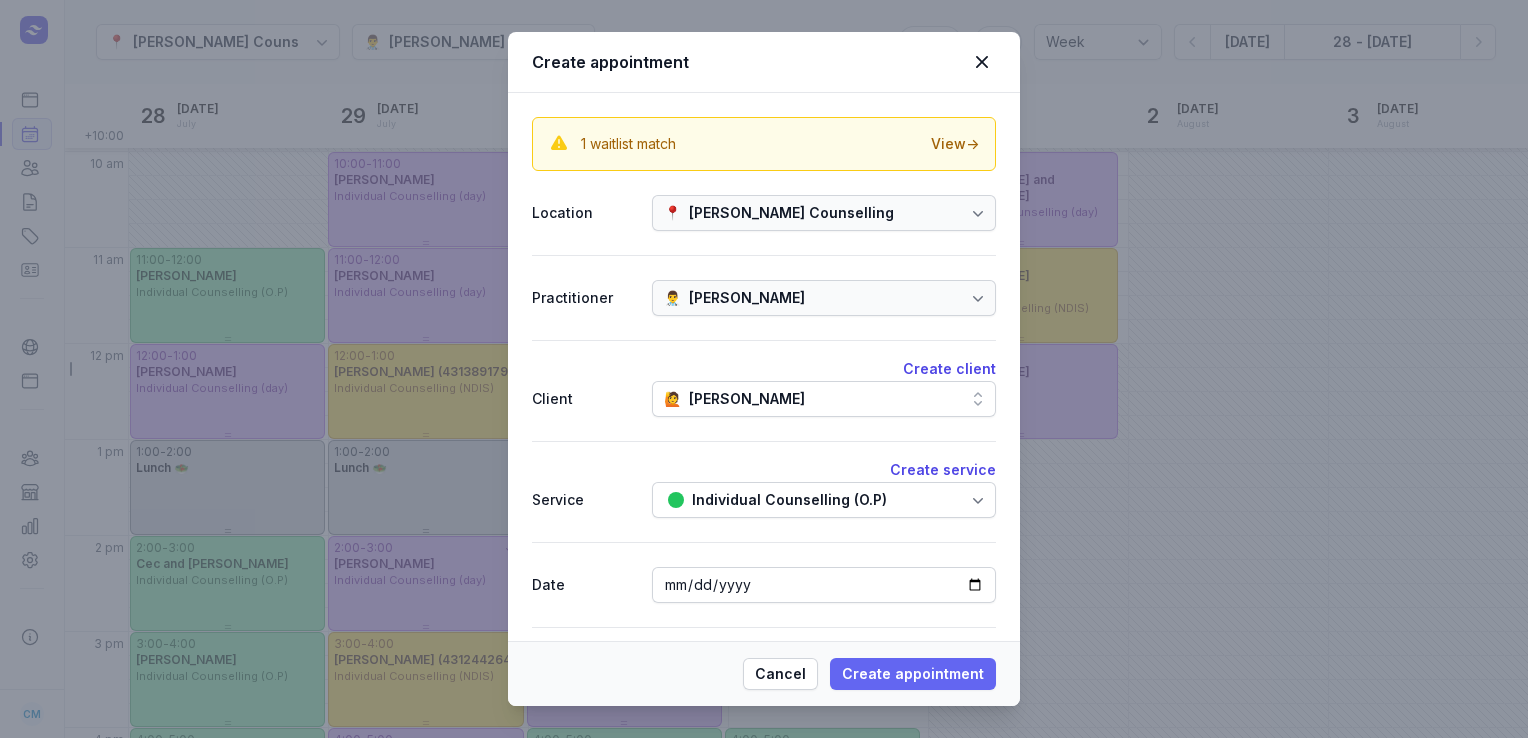click on "Create appointment" at bounding box center (913, 674) 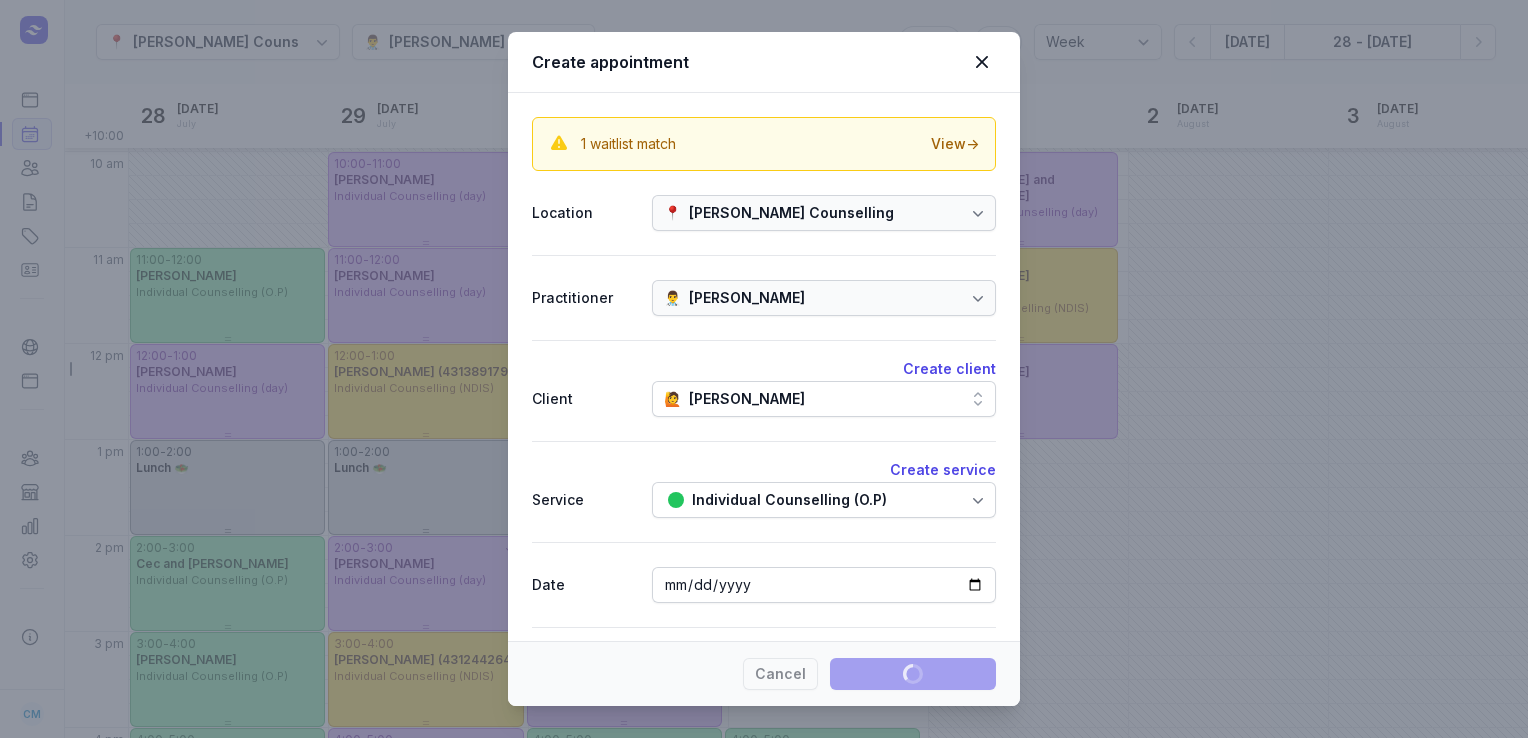 type 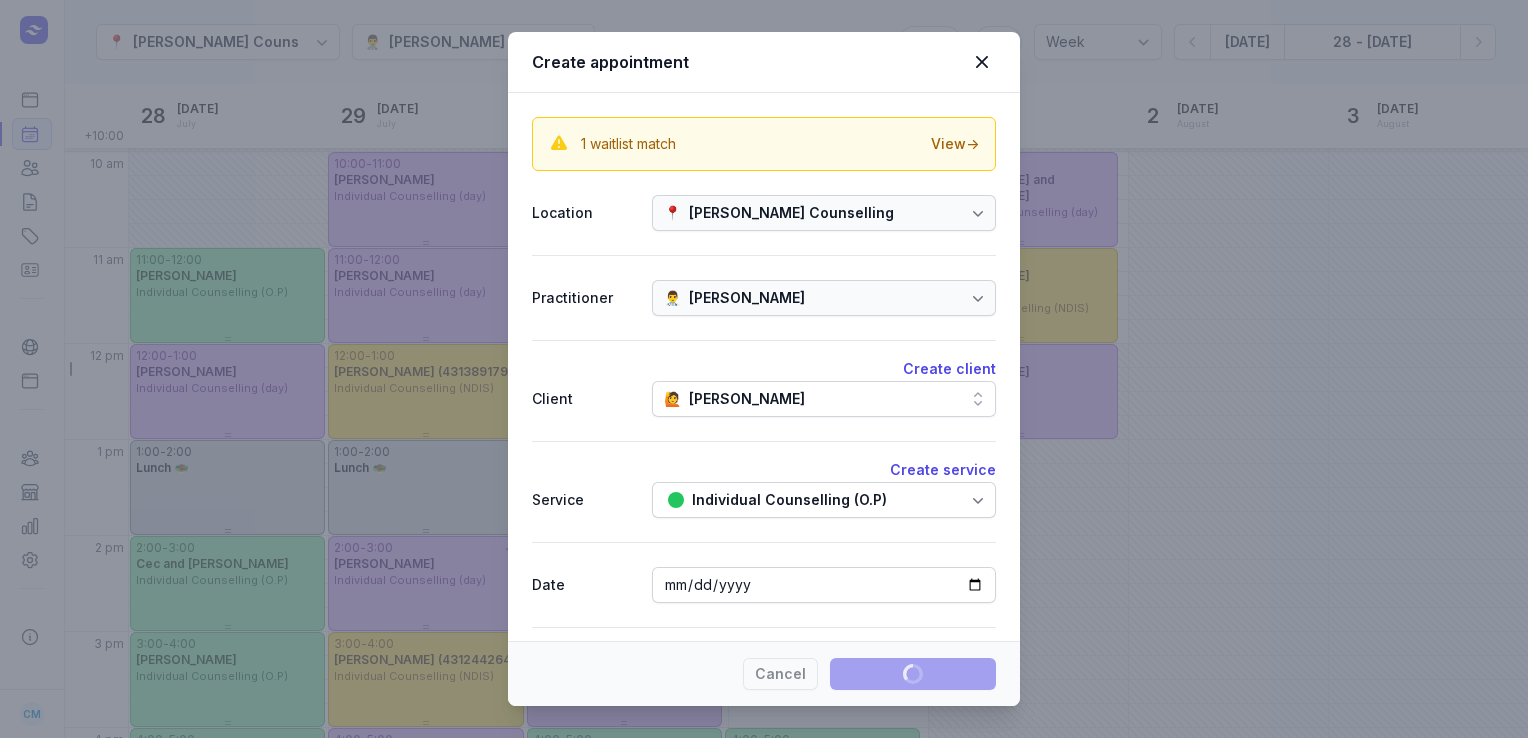 select 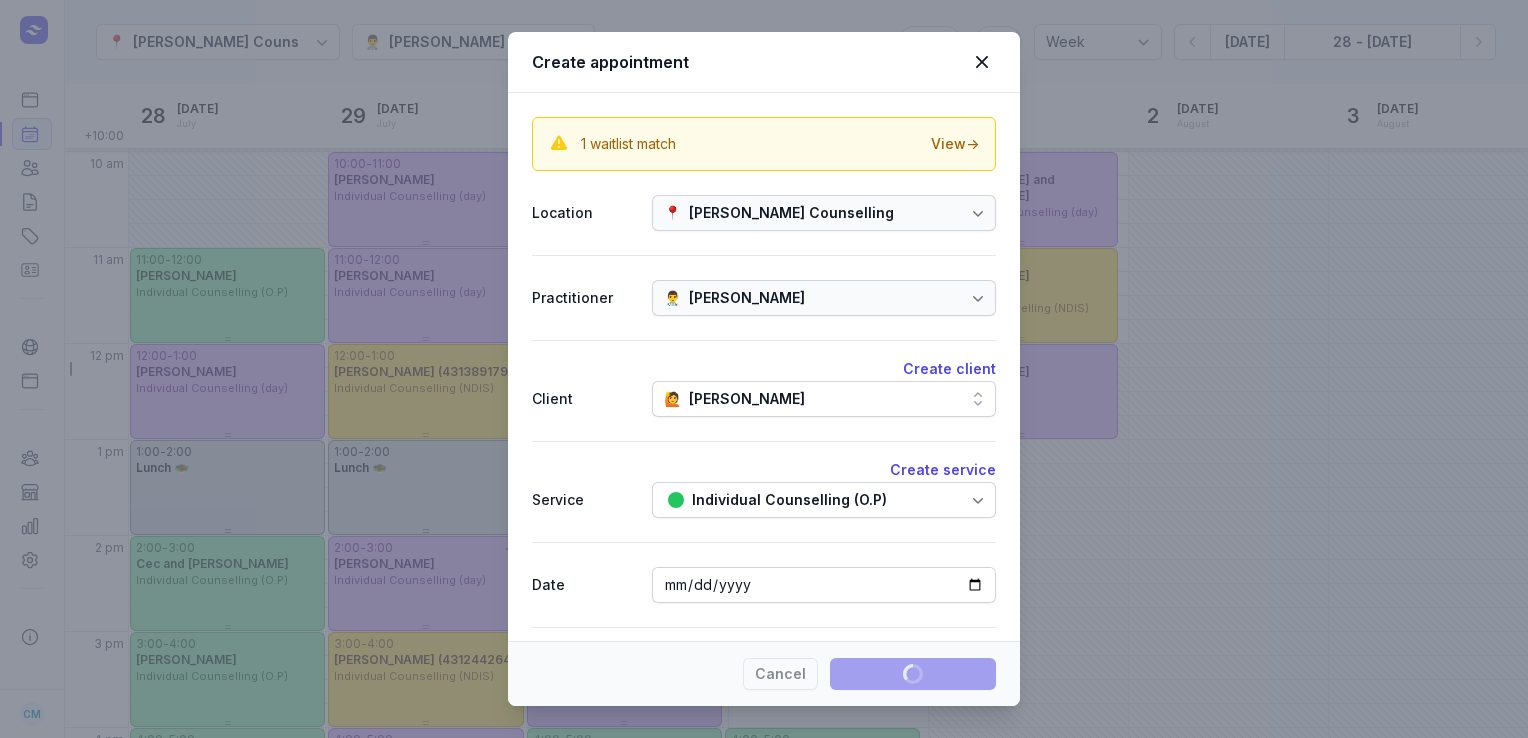 select 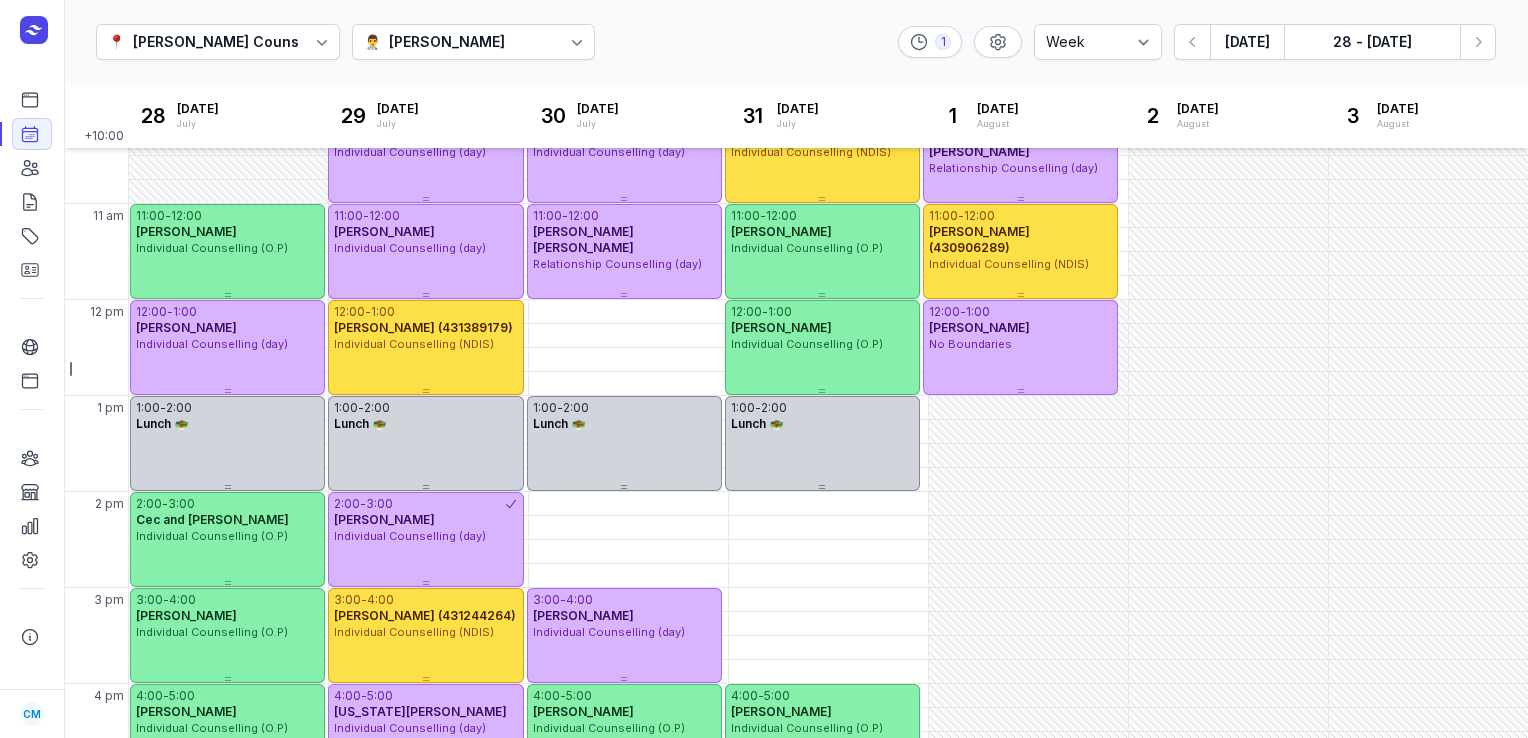 scroll, scrollTop: 201, scrollLeft: 0, axis: vertical 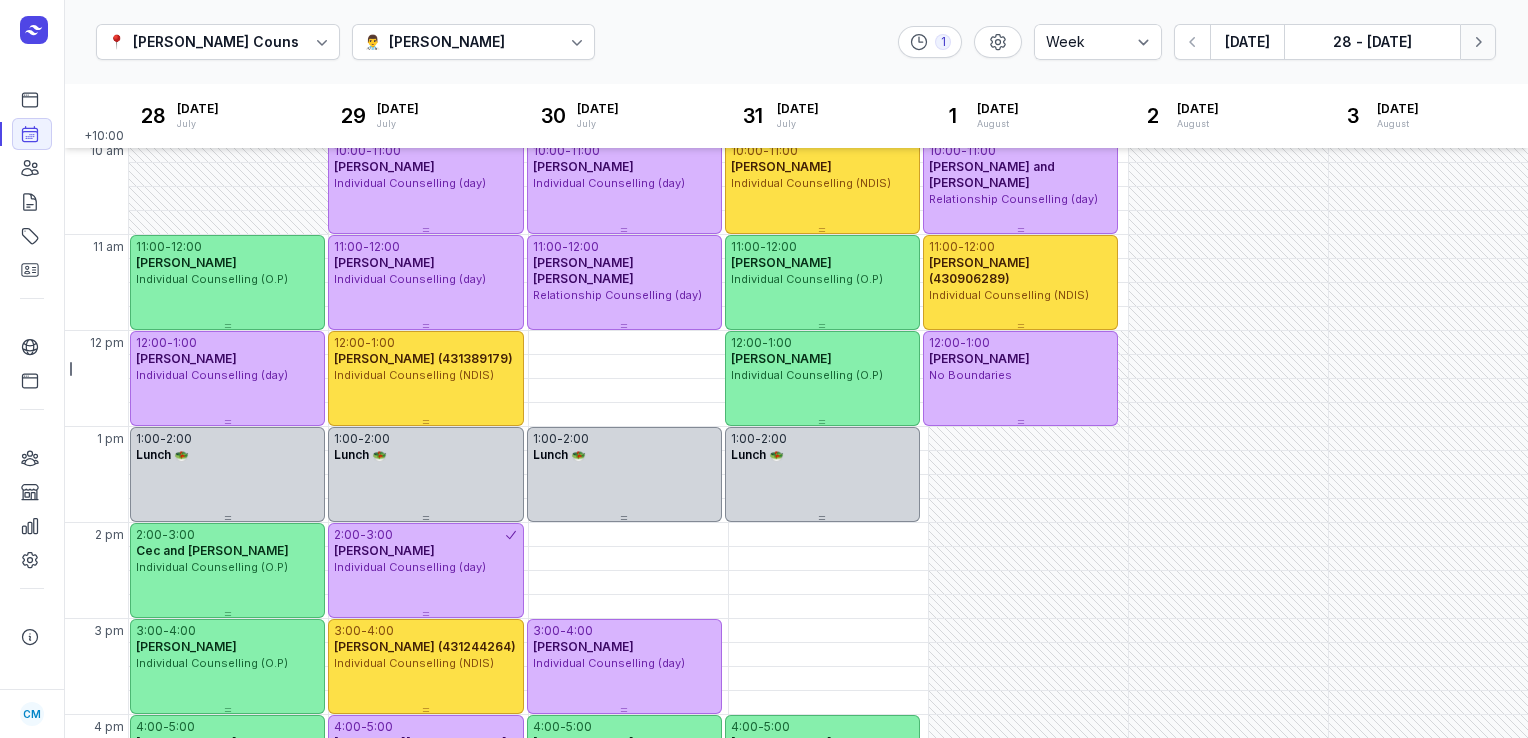 click on "Next week" 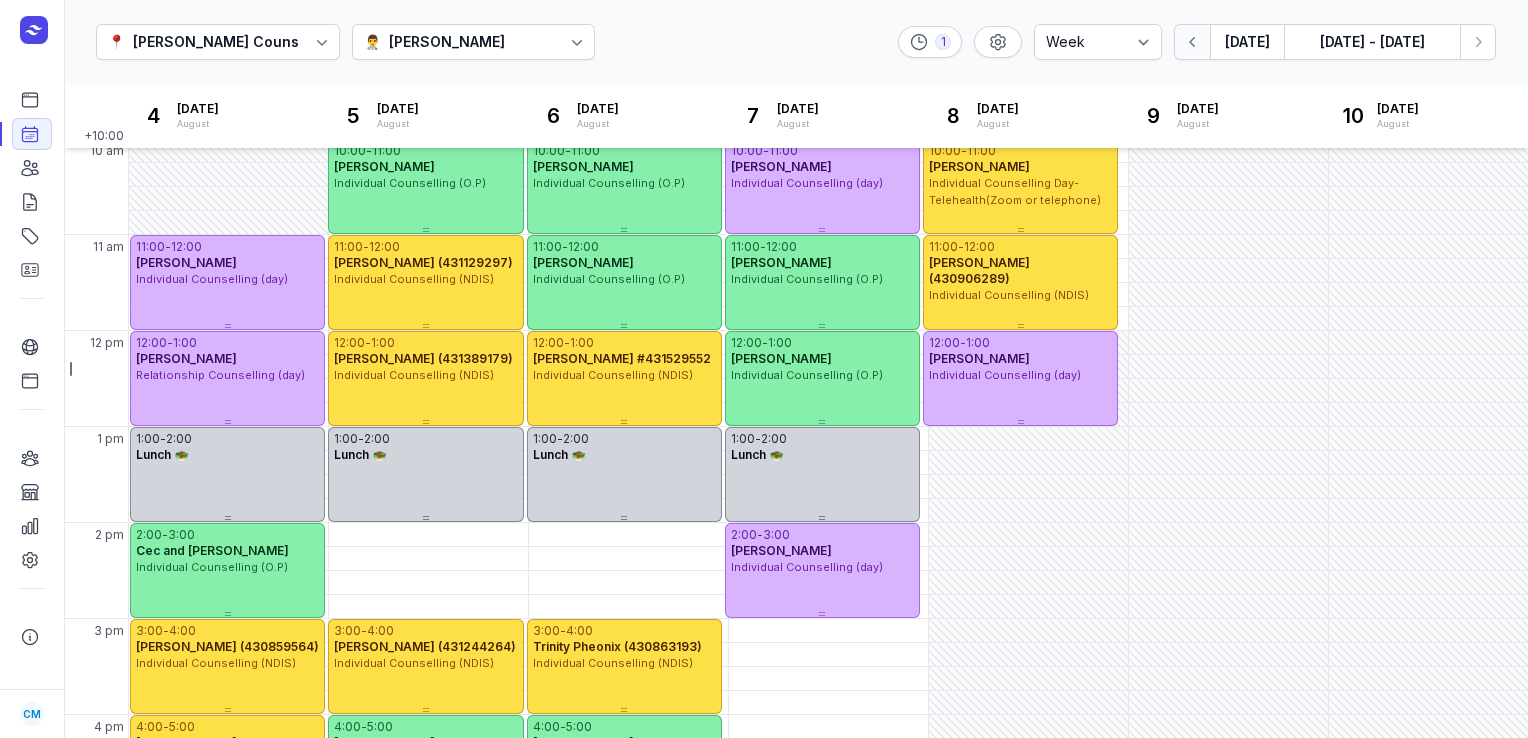 click 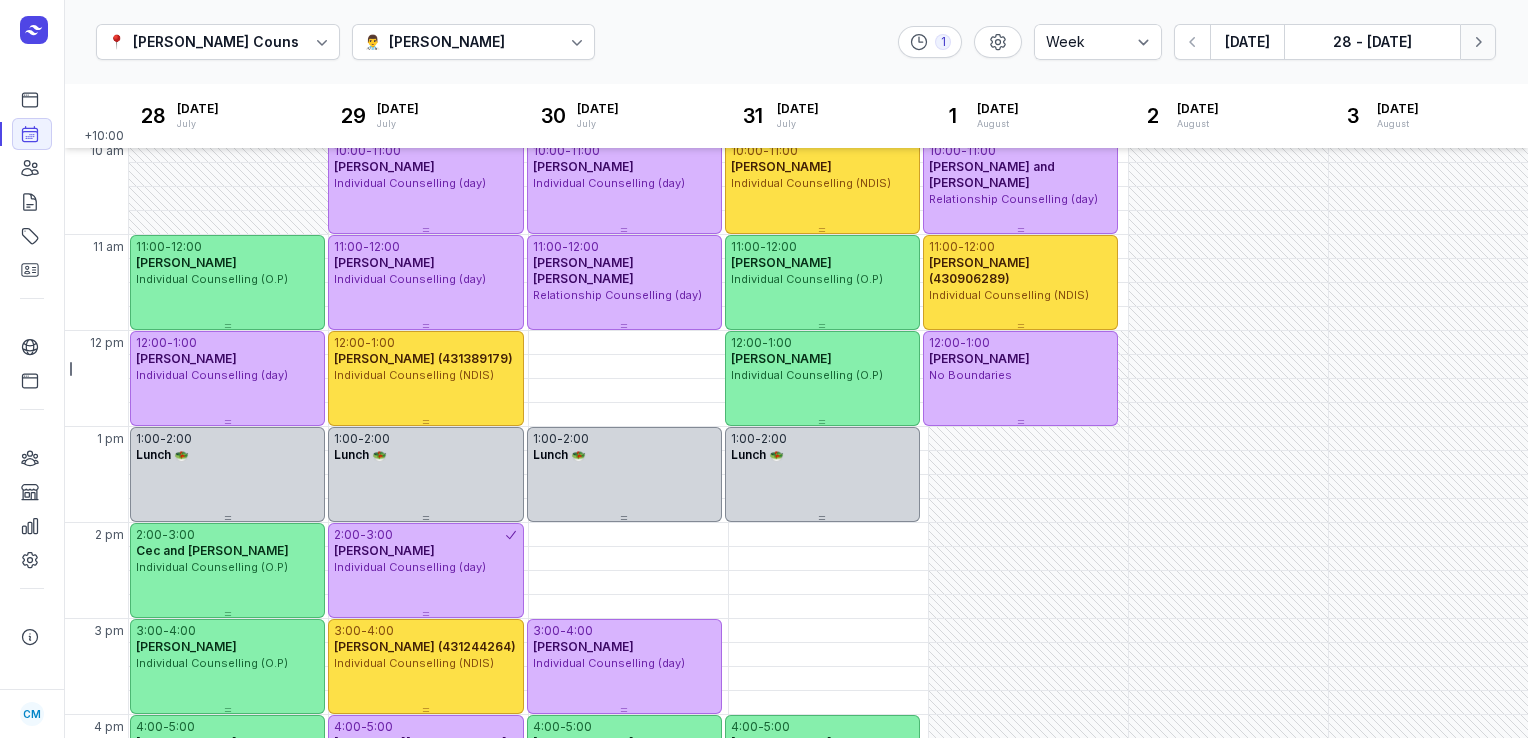 click on "Next week" 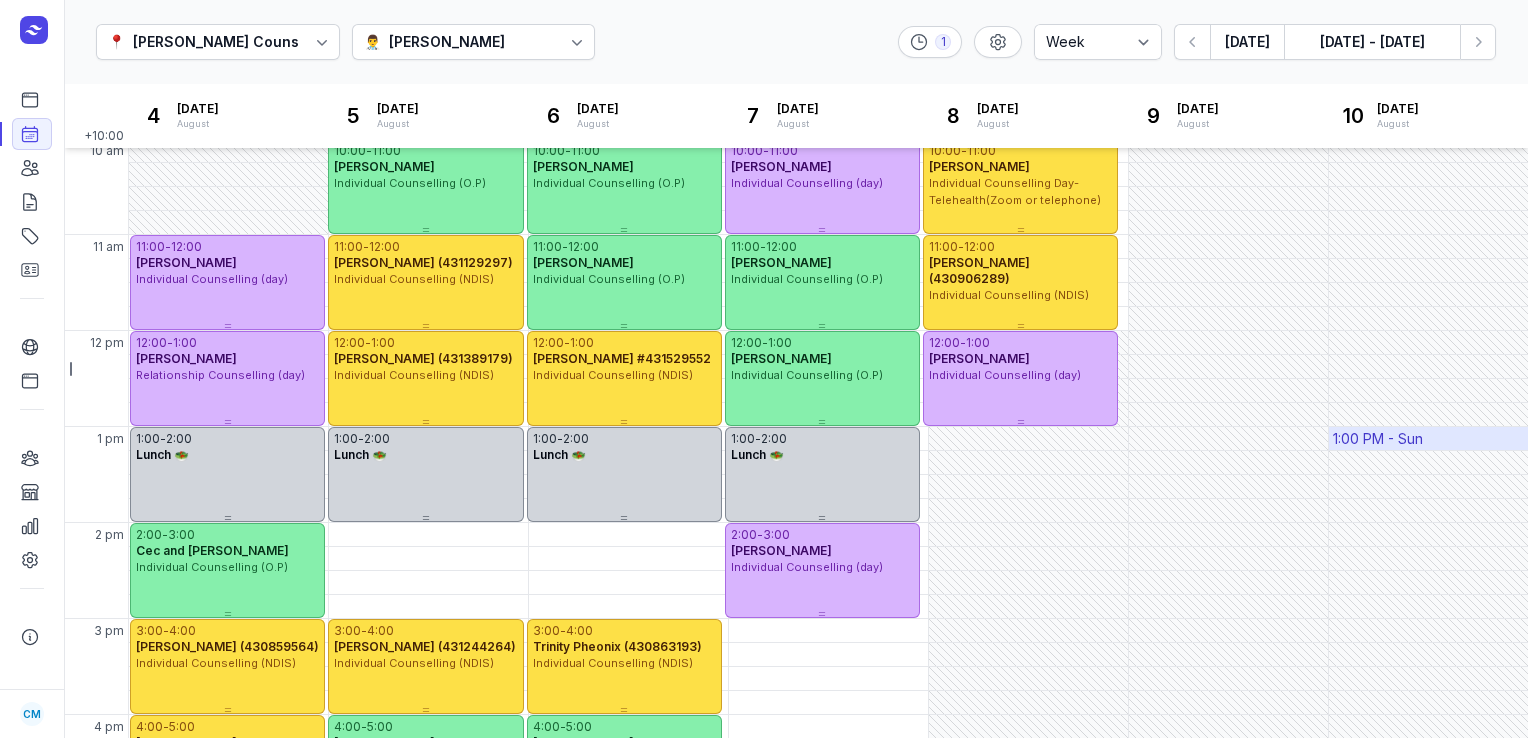 scroll, scrollTop: 444, scrollLeft: 0, axis: vertical 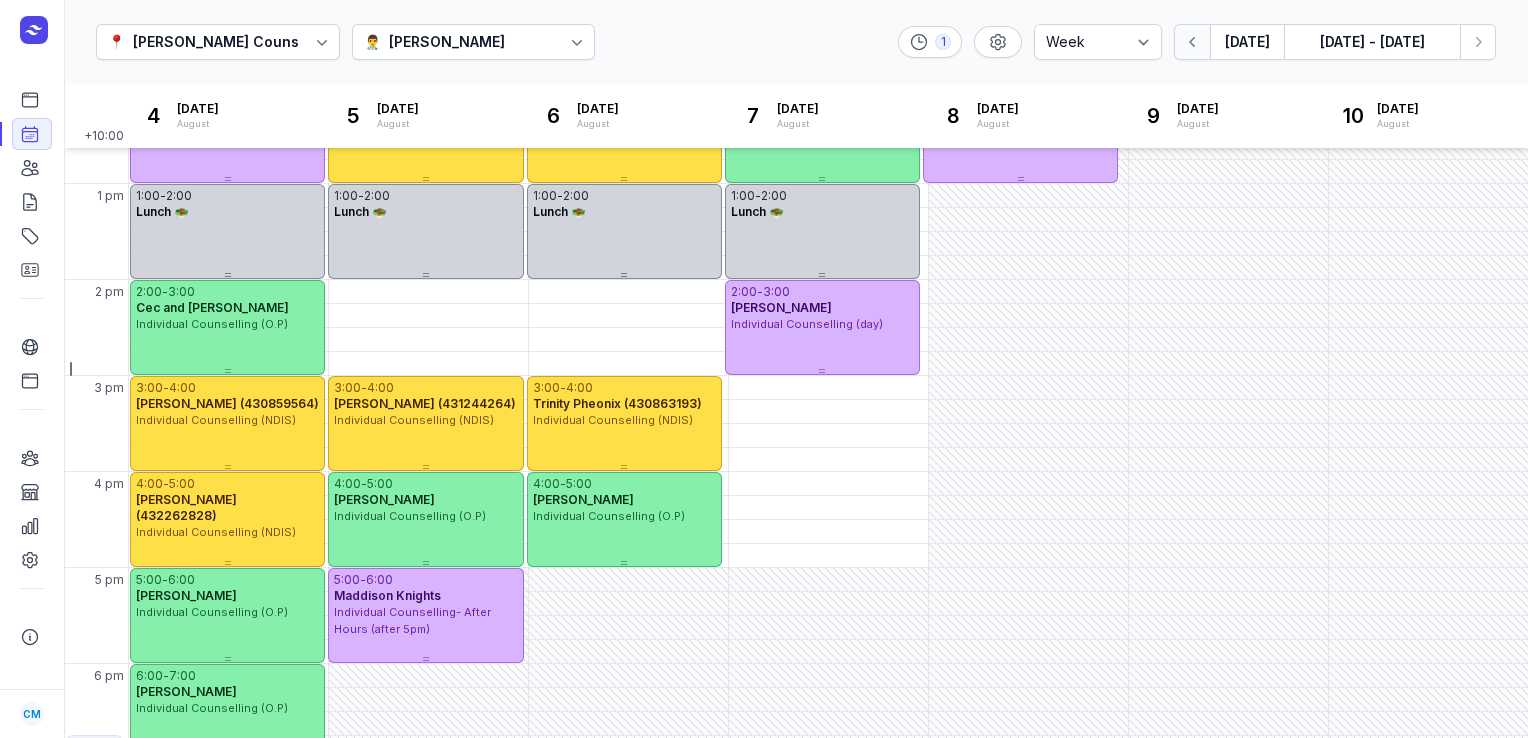 click 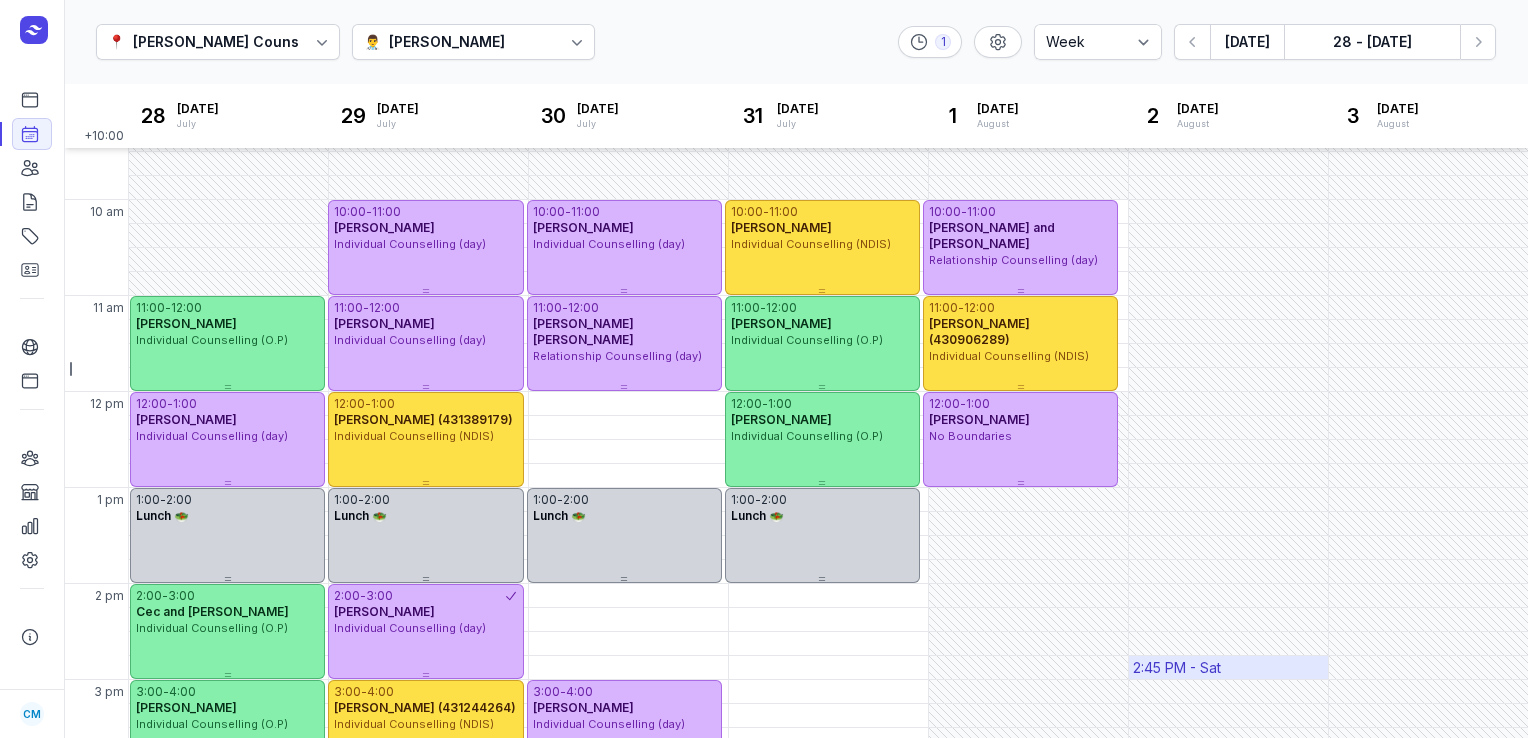 scroll, scrollTop: 140, scrollLeft: 0, axis: vertical 